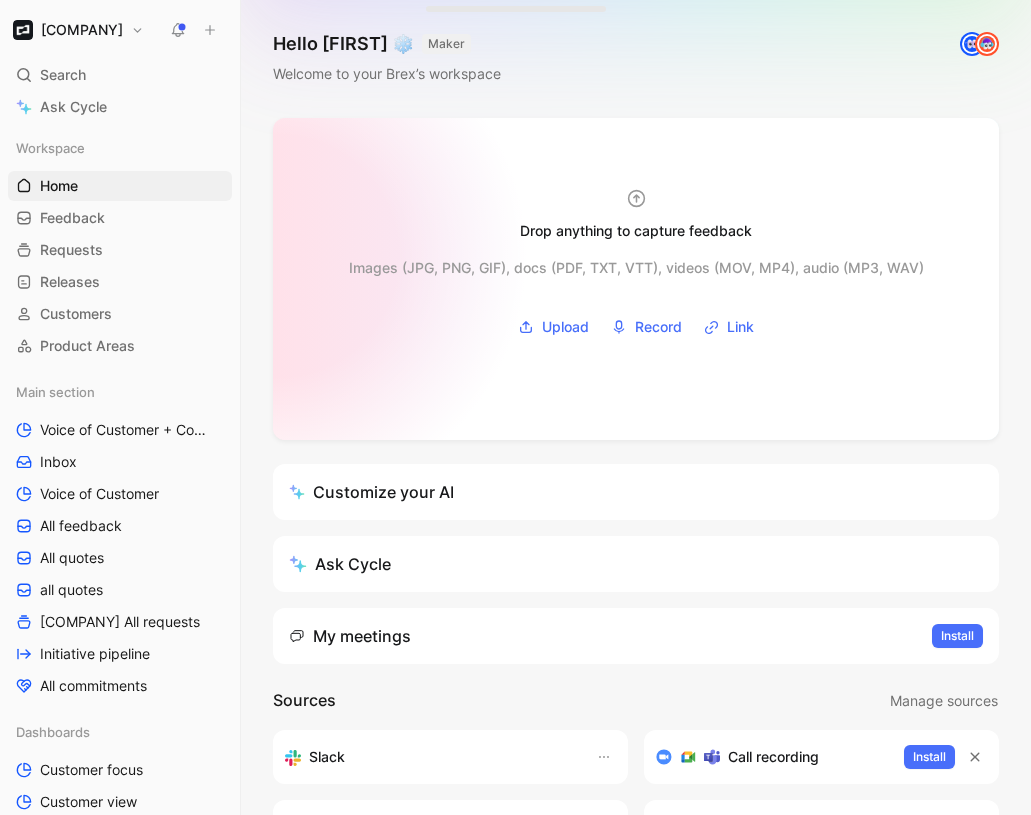 scroll, scrollTop: 0, scrollLeft: 0, axis: both 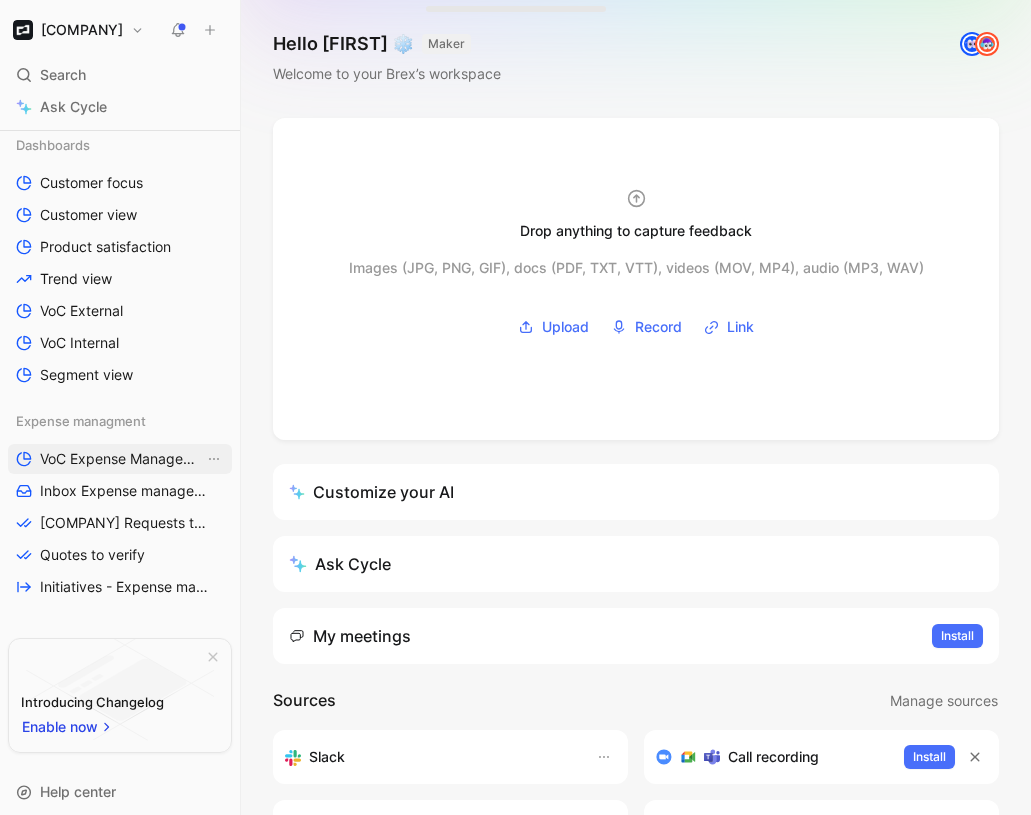 click on "VoC Expense Management" at bounding box center [122, 459] 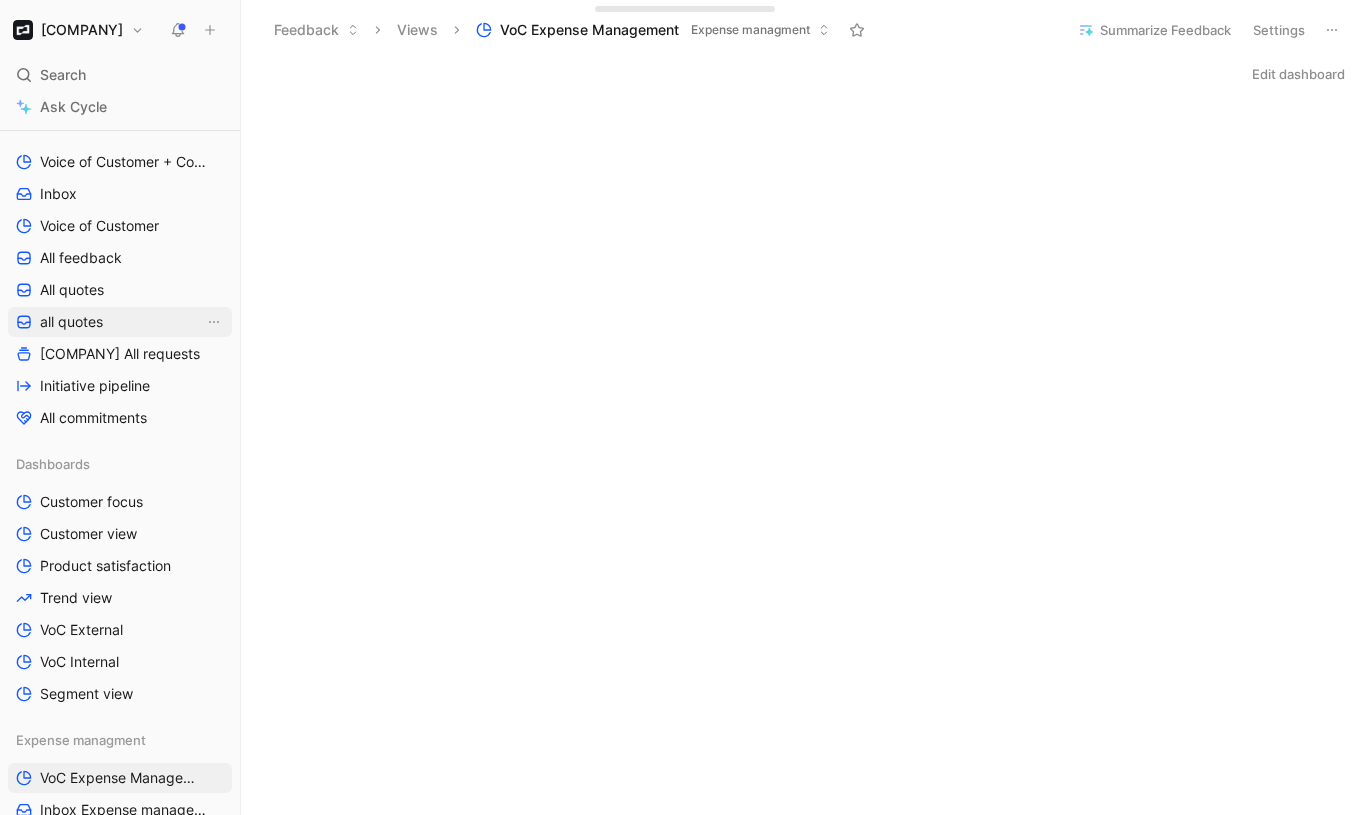 scroll, scrollTop: 254, scrollLeft: 0, axis: vertical 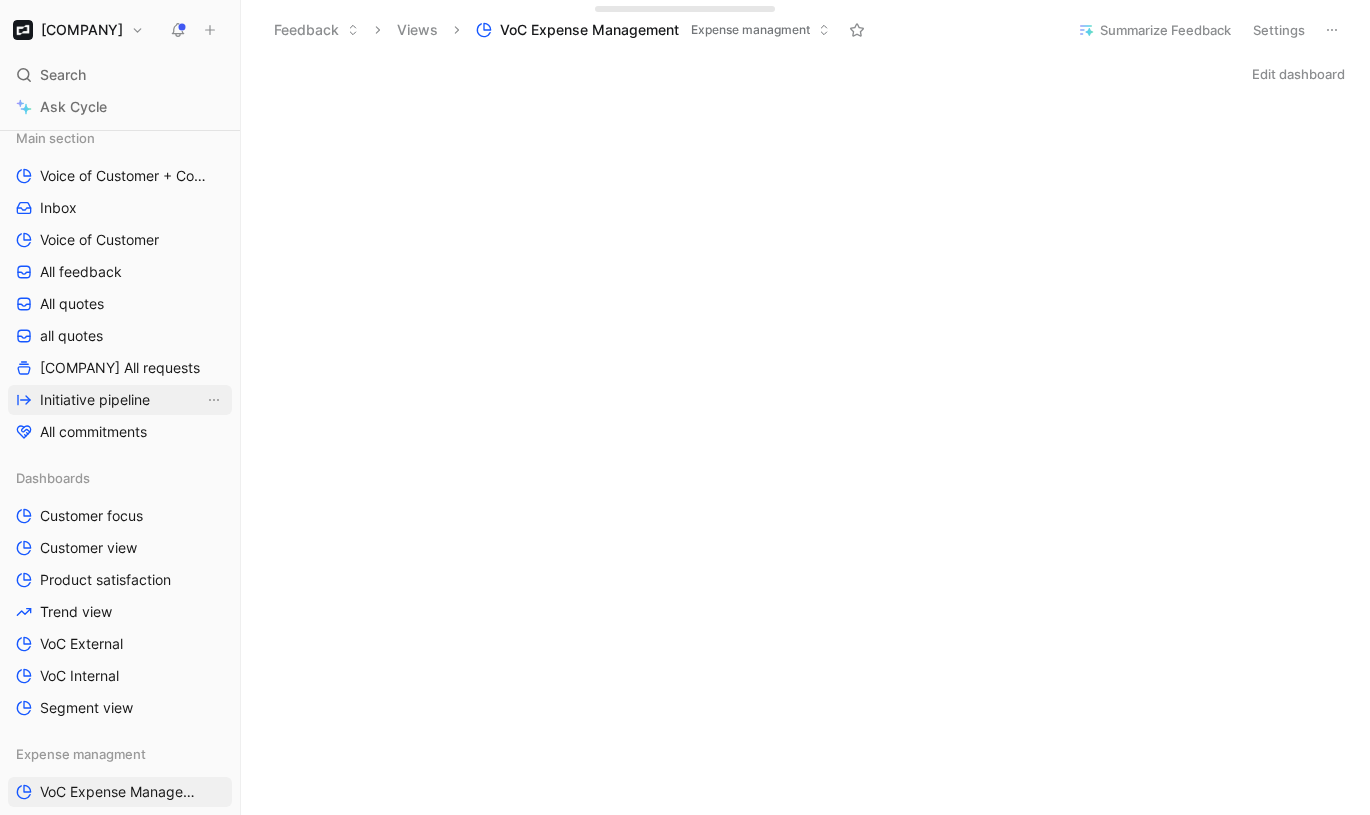 click on "Initiative pipeline" at bounding box center (95, 400) 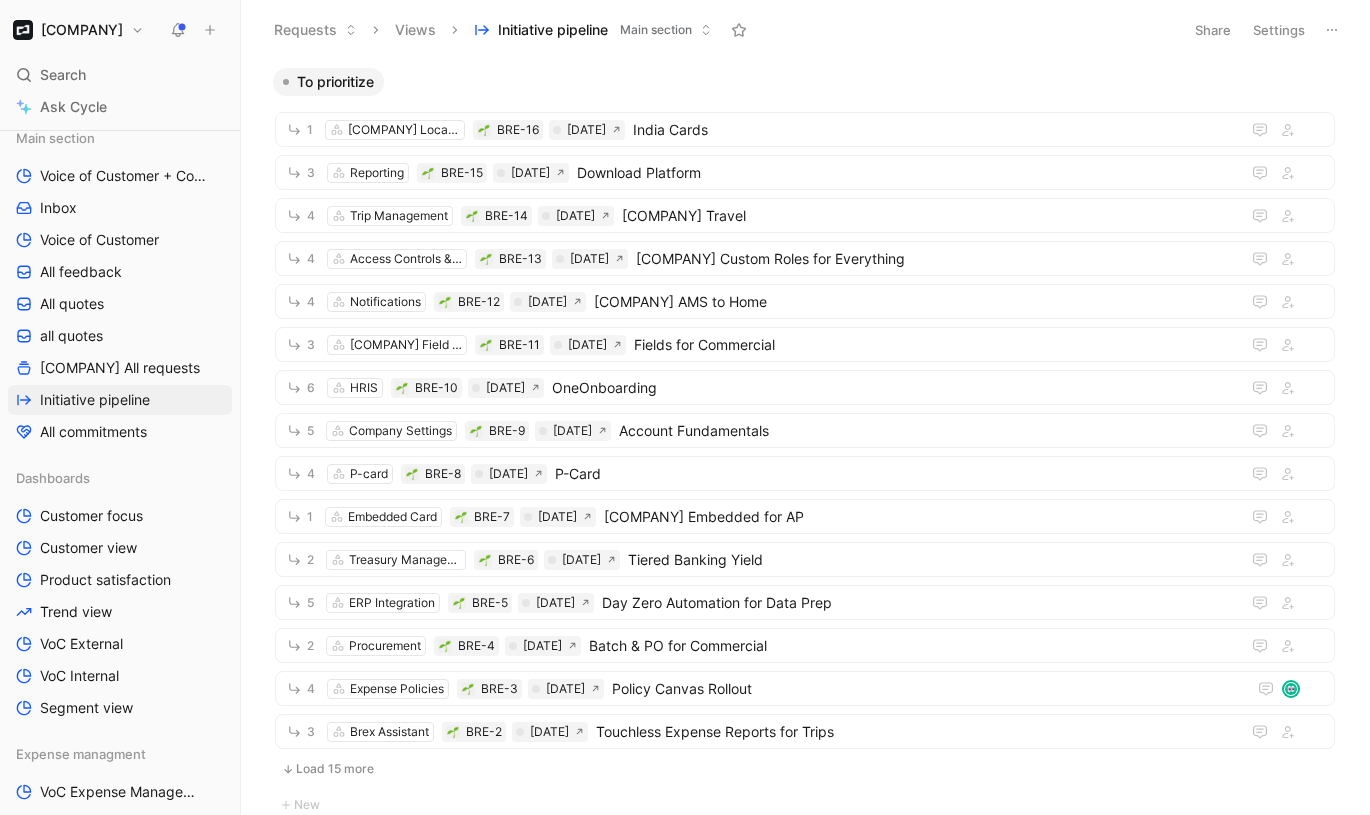 scroll, scrollTop: 520, scrollLeft: 0, axis: vertical 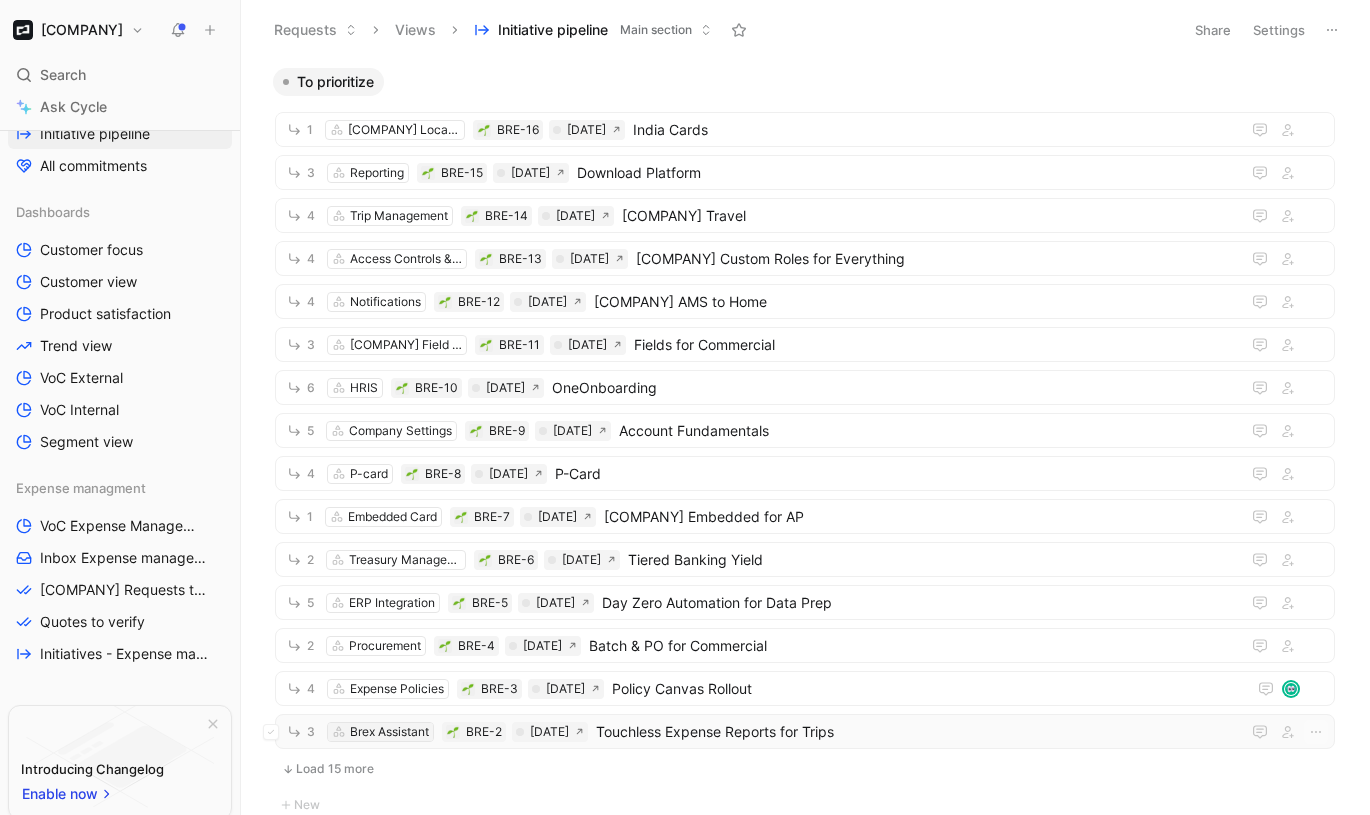 click on "Brex Assistant" at bounding box center [380, 732] 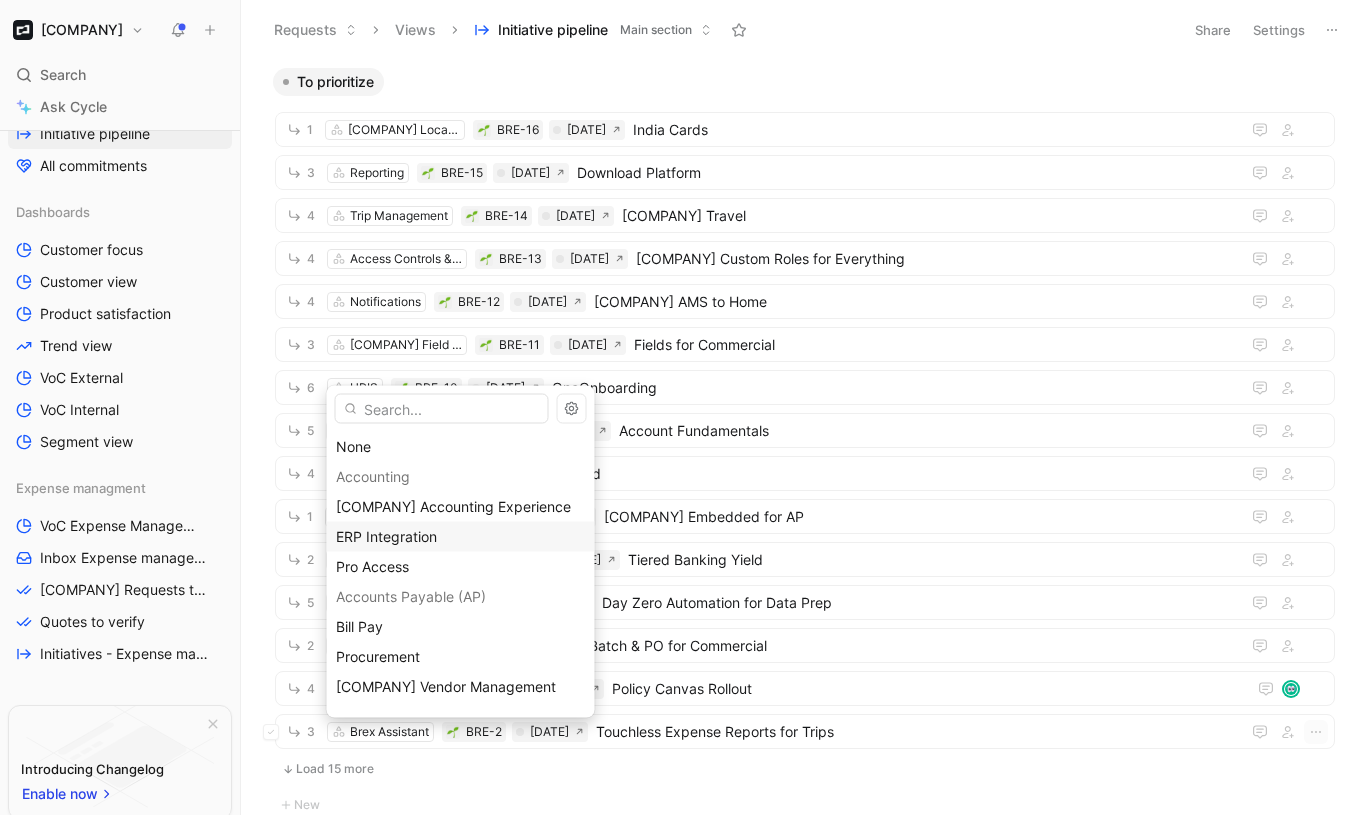 scroll, scrollTop: 428, scrollLeft: 0, axis: vertical 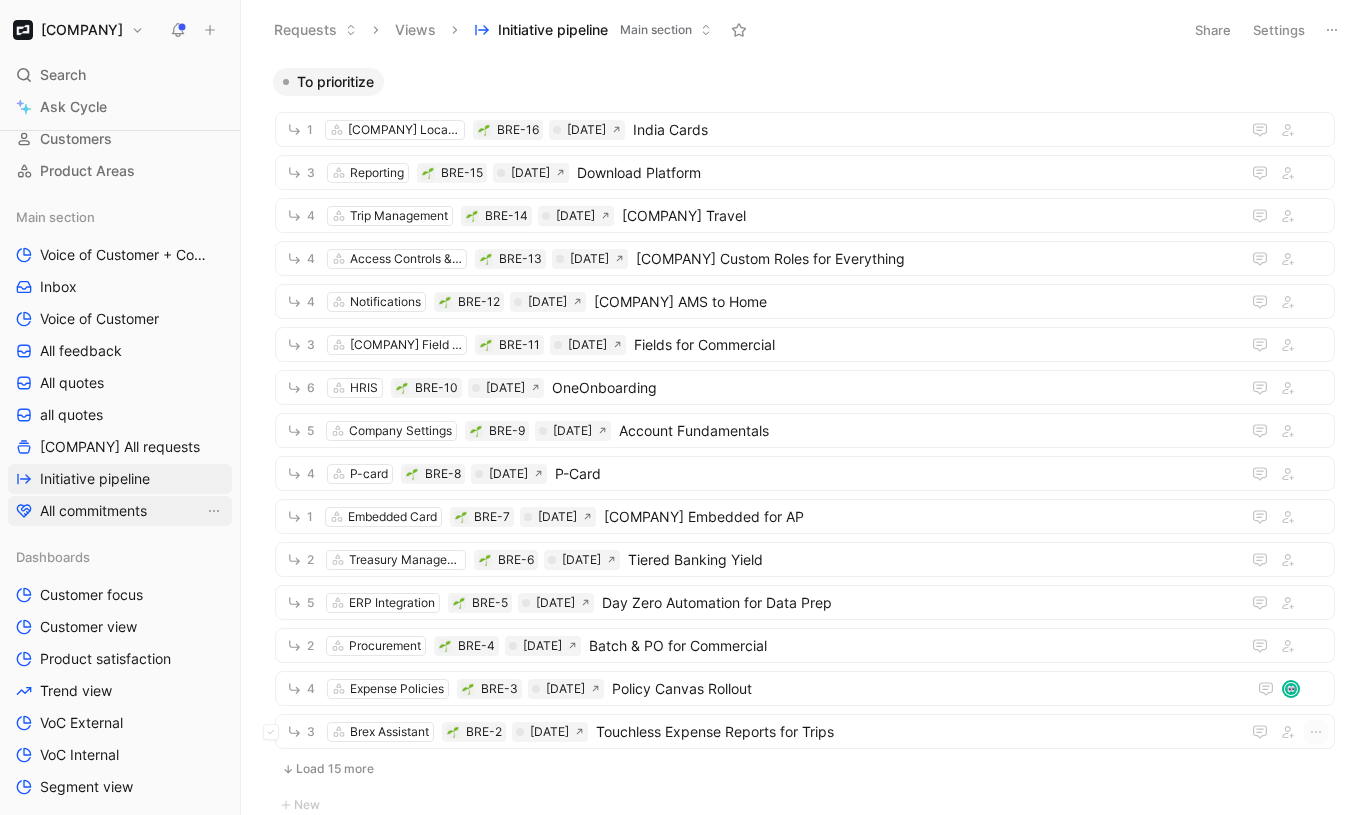 click on "All commitments" at bounding box center [93, 511] 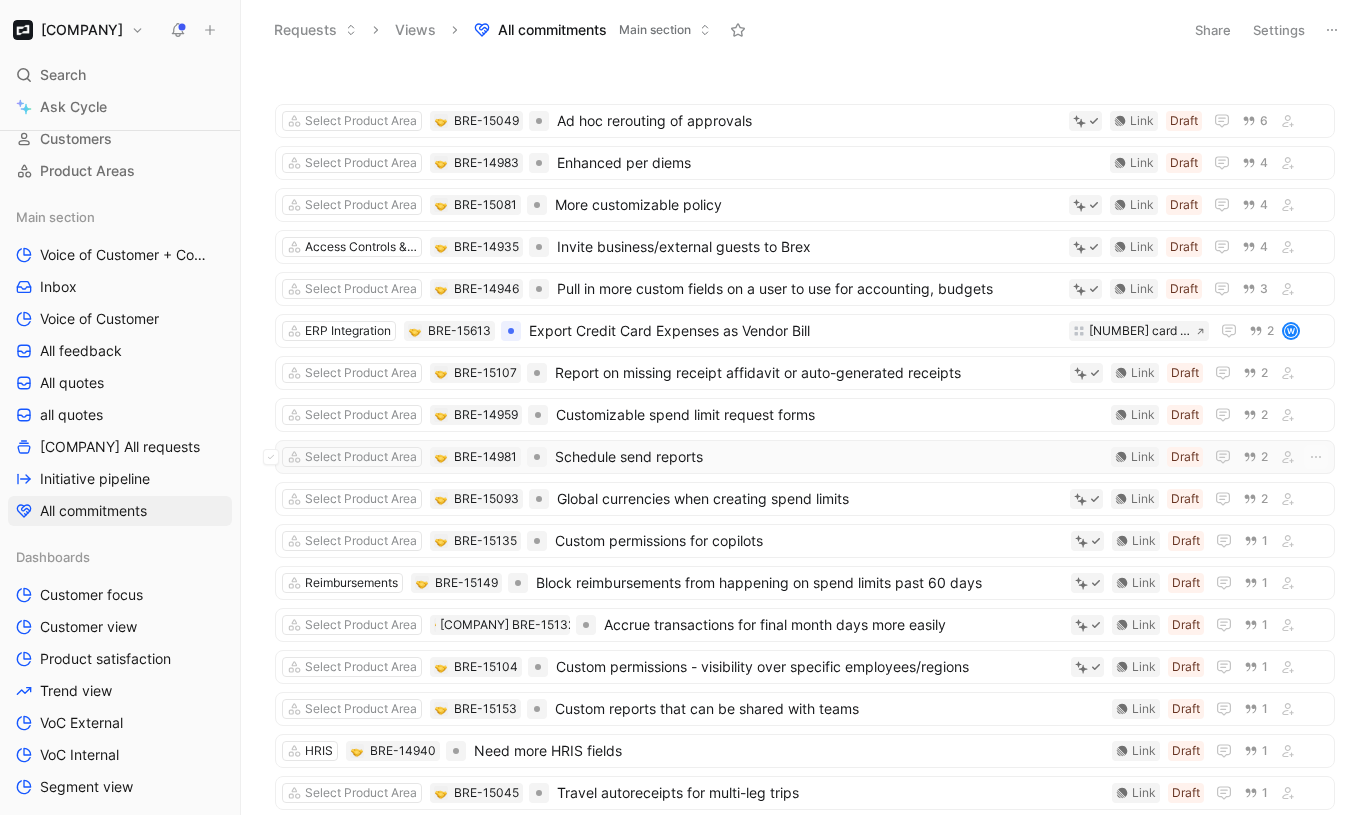 scroll, scrollTop: 33, scrollLeft: 0, axis: vertical 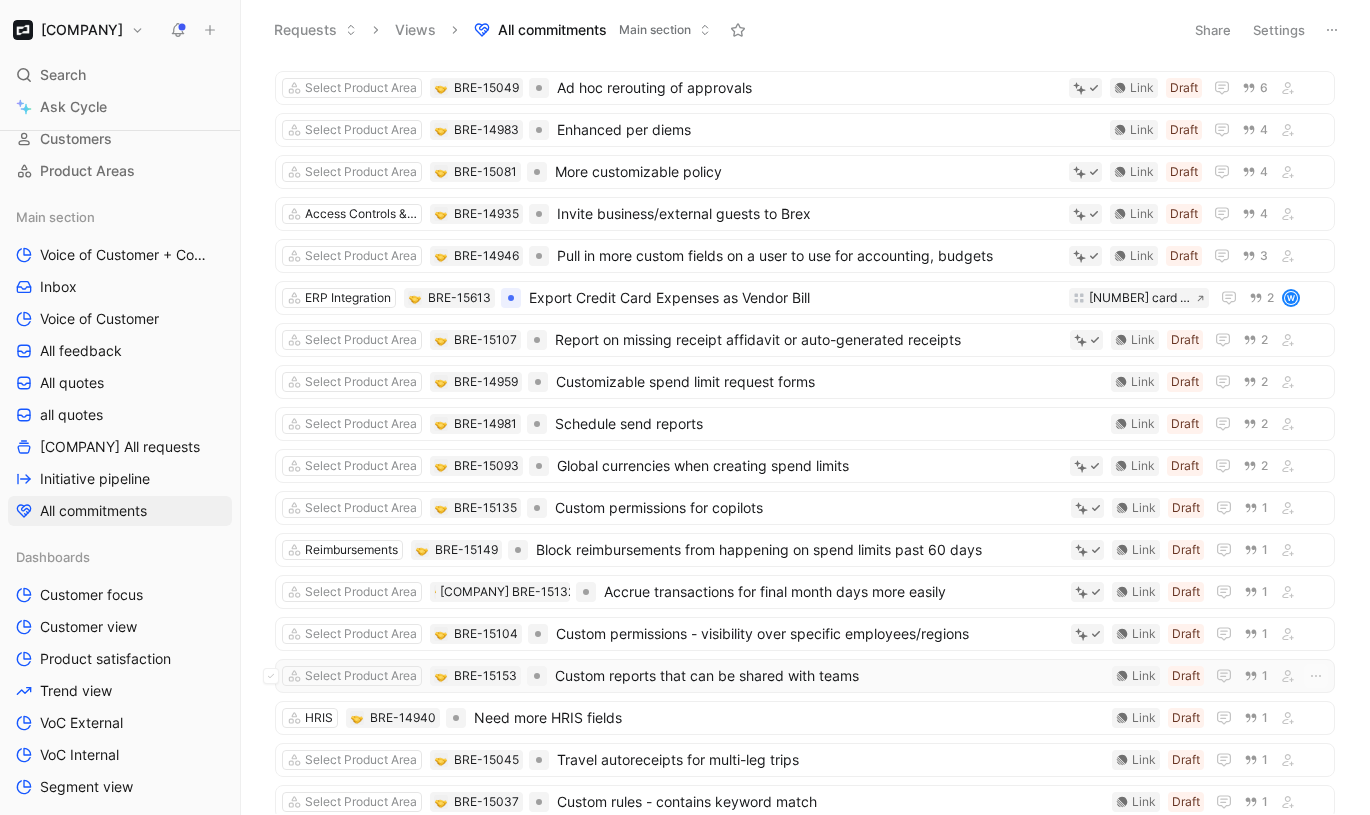 click on "Custom reports that can be shared with teams" at bounding box center (829, 676) 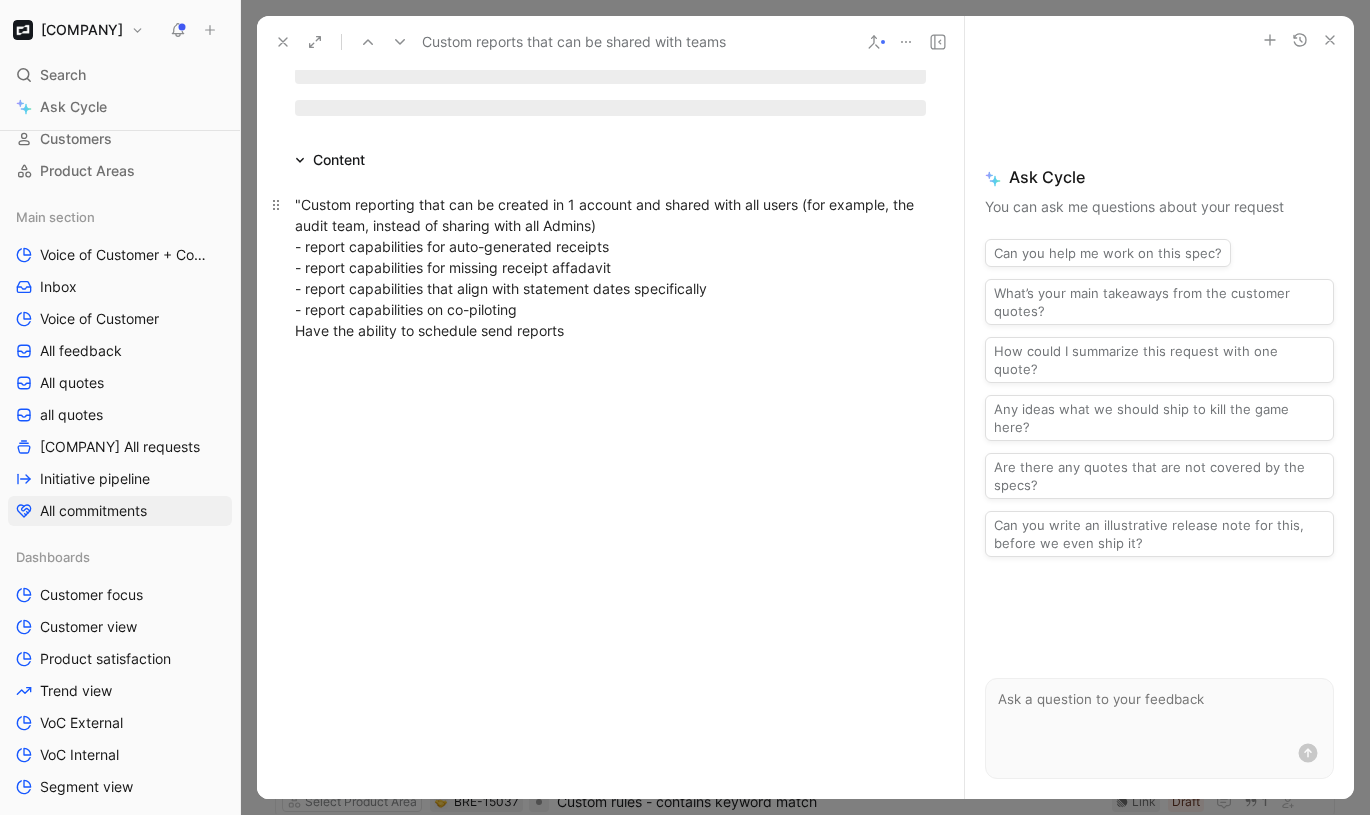 scroll, scrollTop: 0, scrollLeft: 0, axis: both 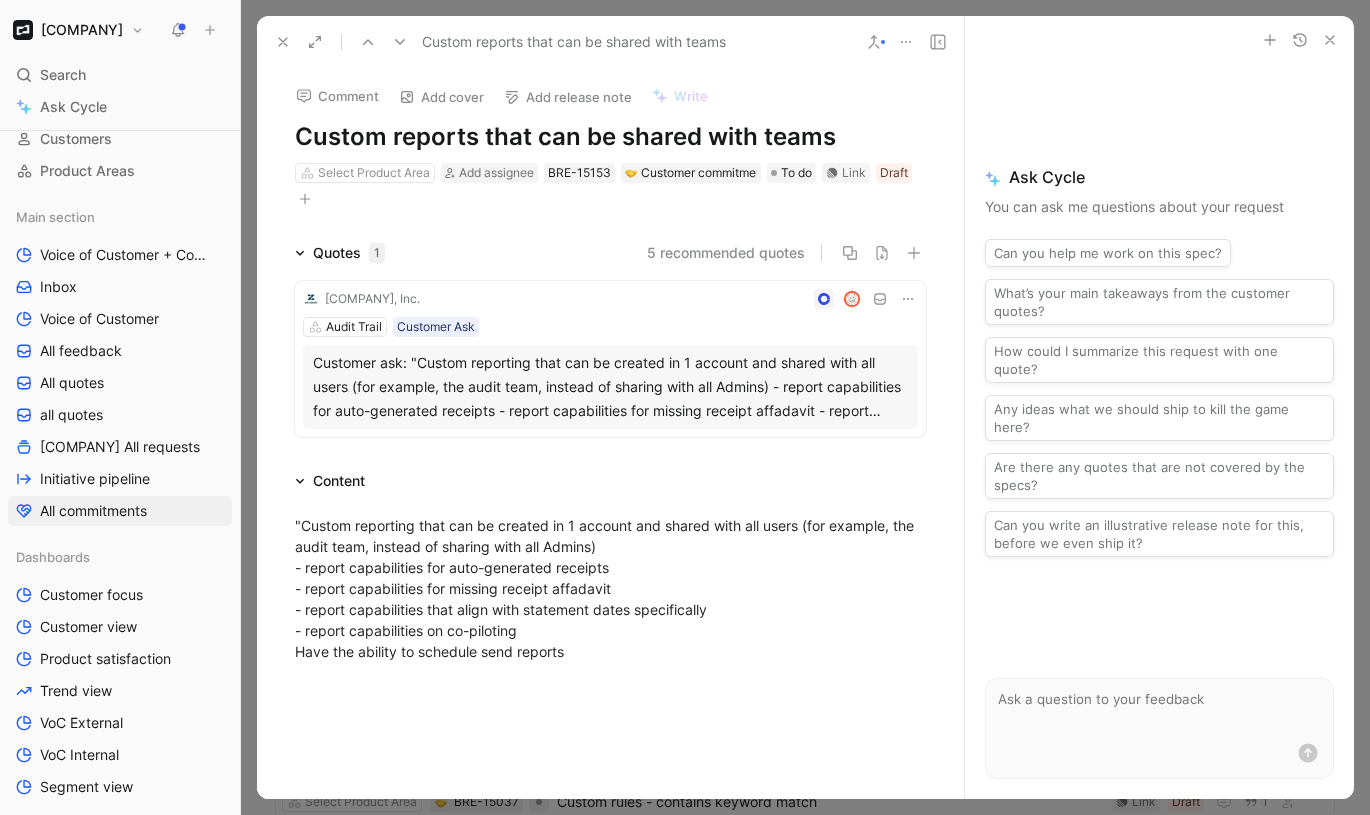 click 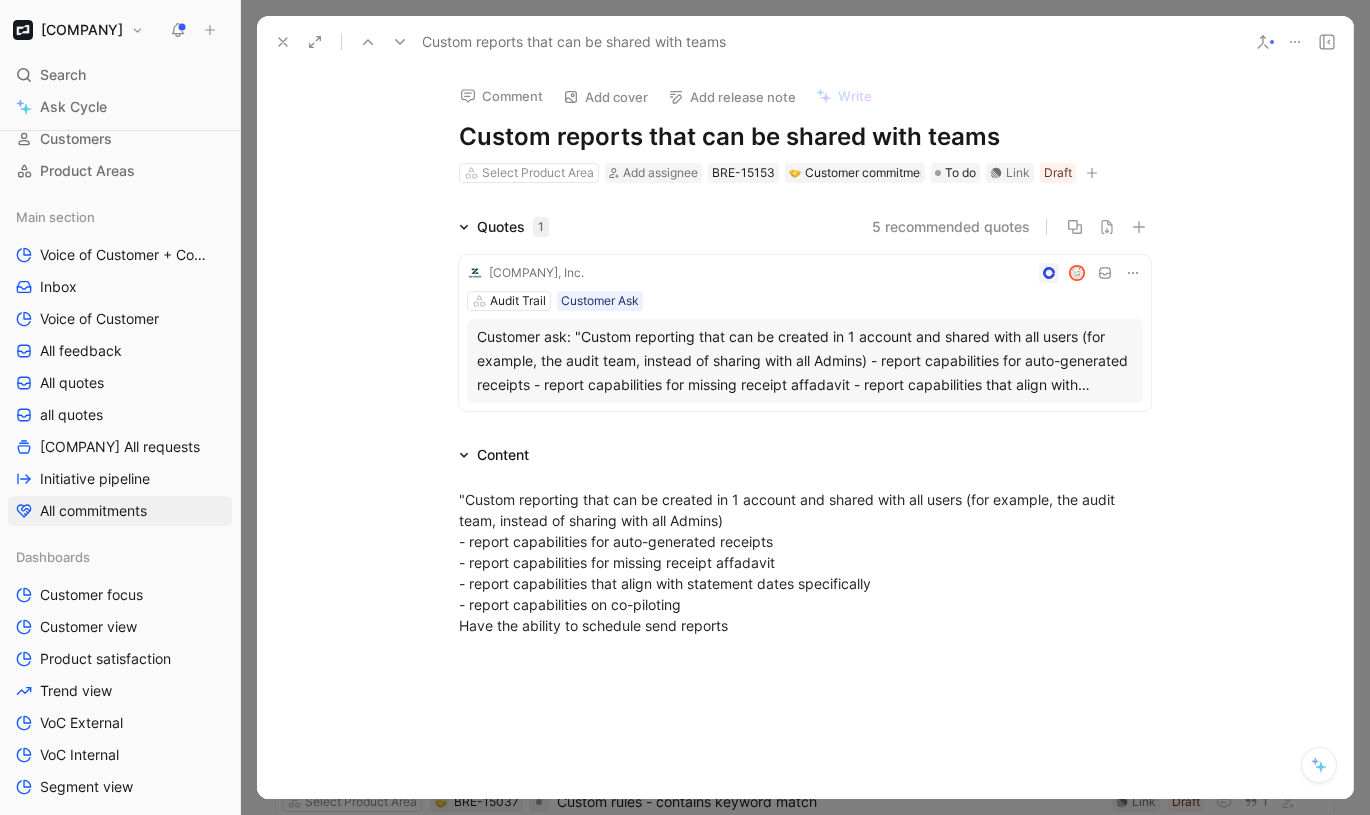 click at bounding box center [1354, 407] 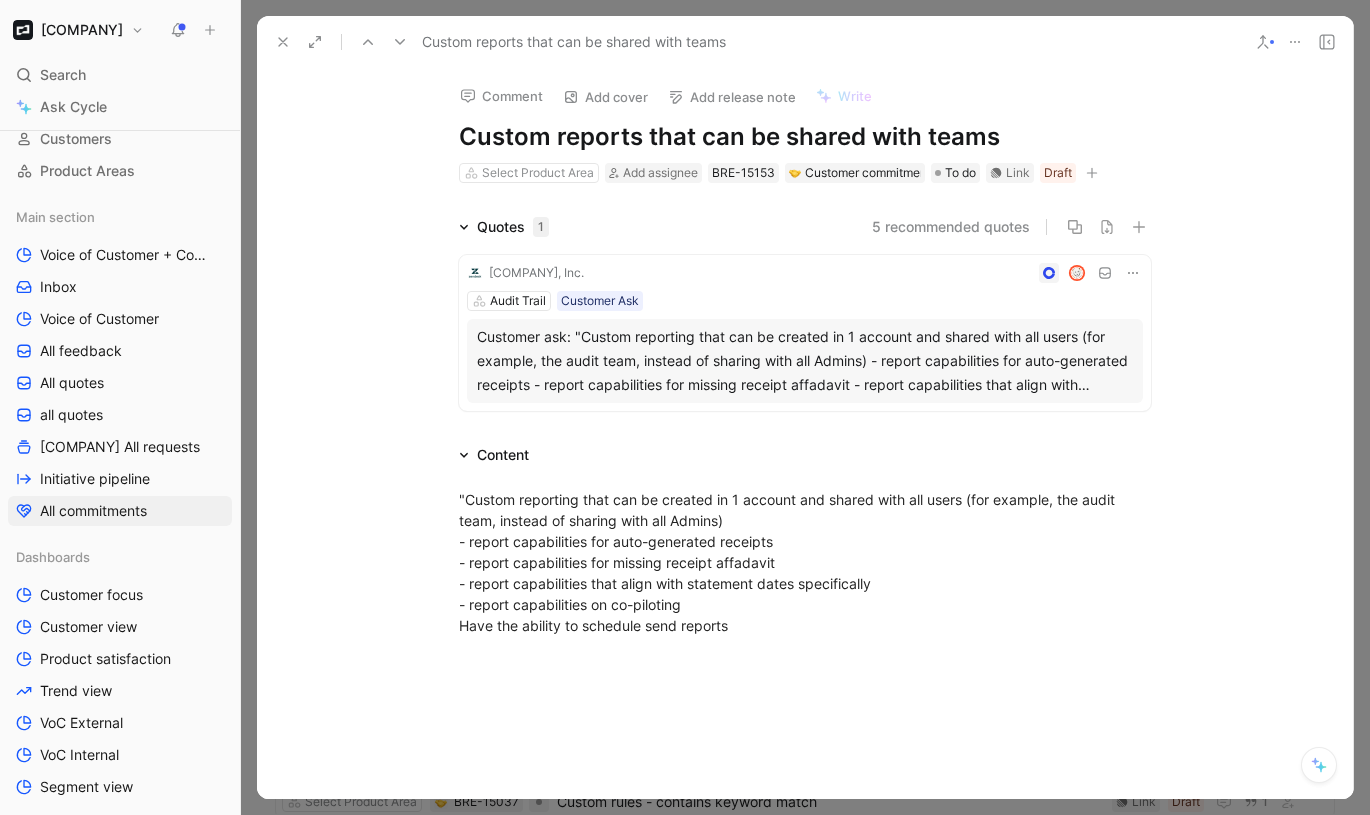 click at bounding box center [805, 407] 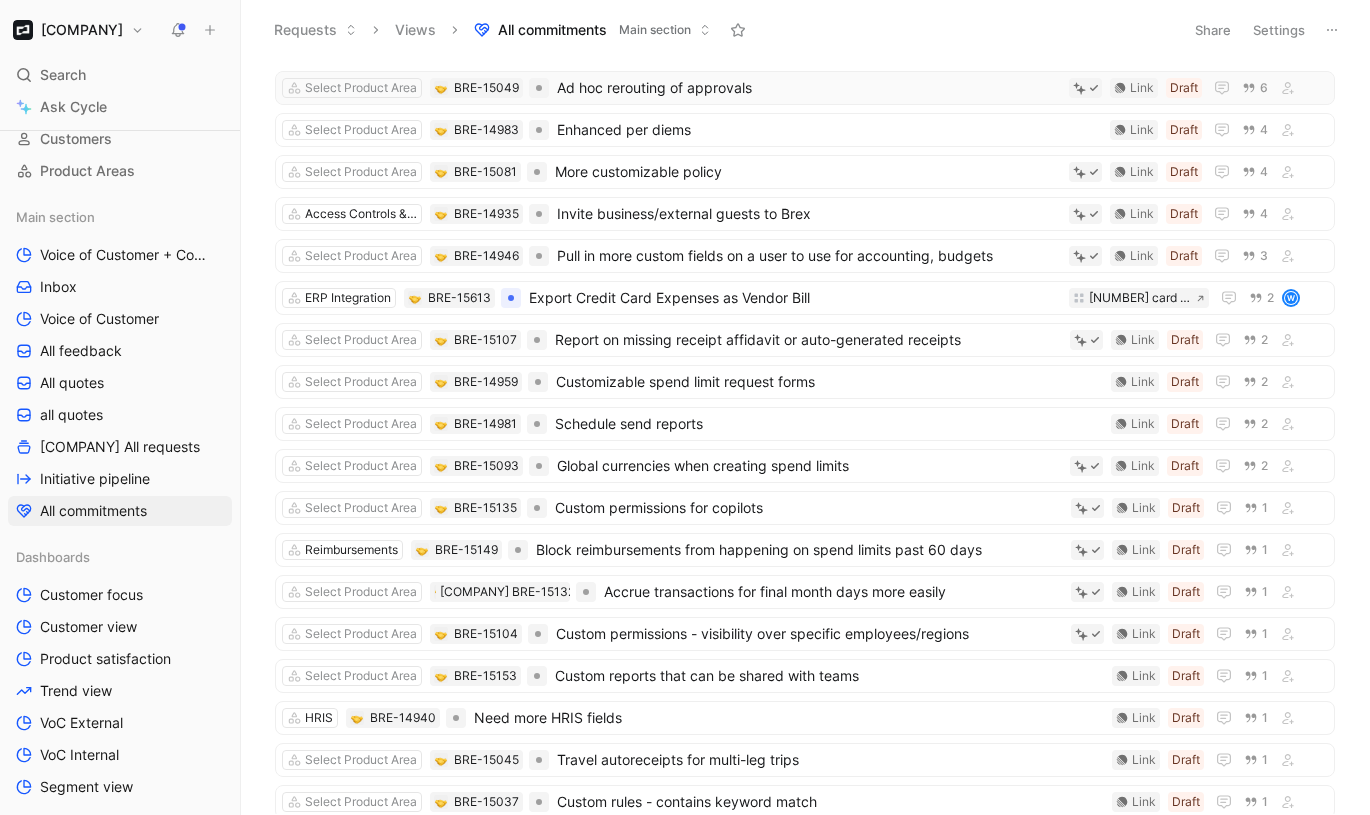 scroll, scrollTop: 0, scrollLeft: 0, axis: both 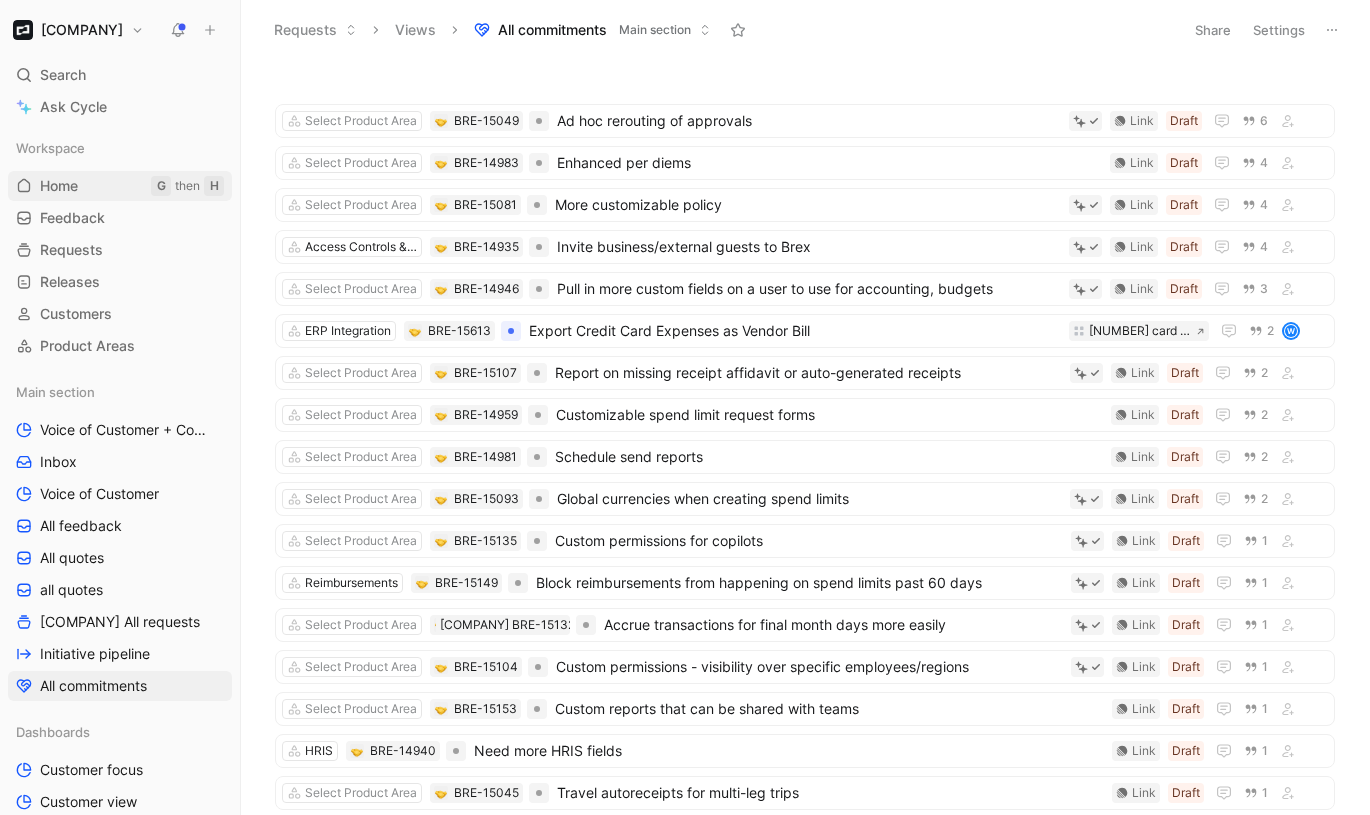 click on "Home G then H" at bounding box center [120, 186] 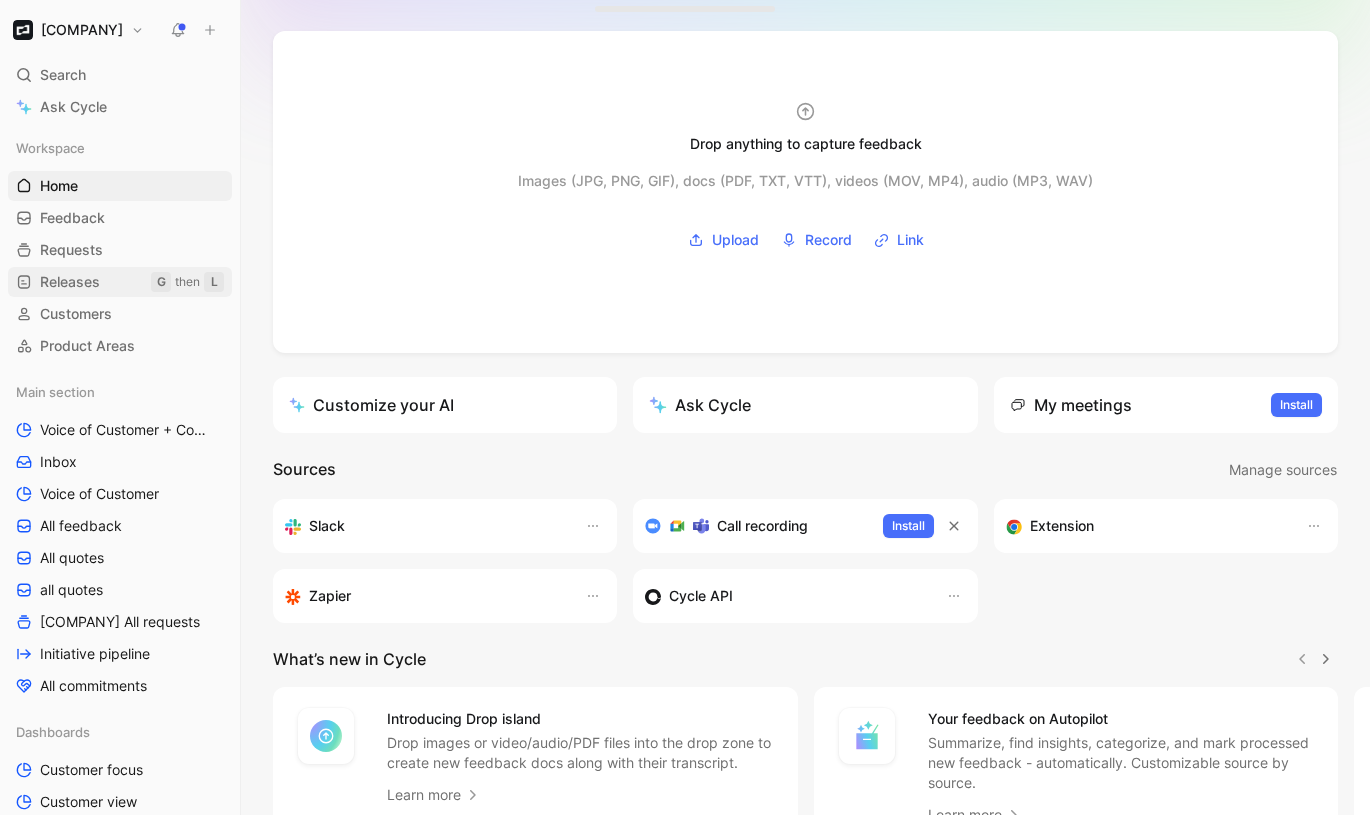 scroll, scrollTop: 91, scrollLeft: 0, axis: vertical 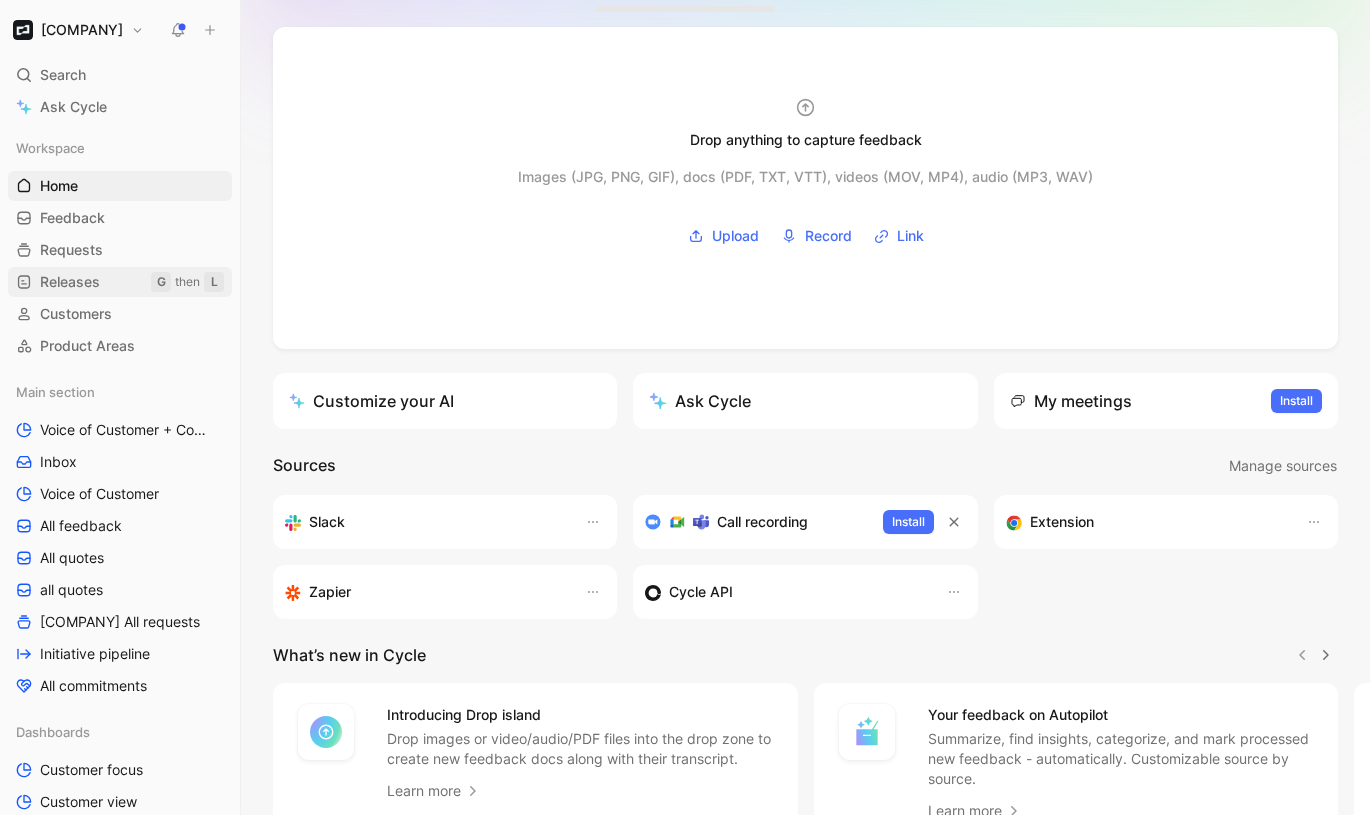 click on "[COMPANY] Releases G then L" at bounding box center (120, 282) 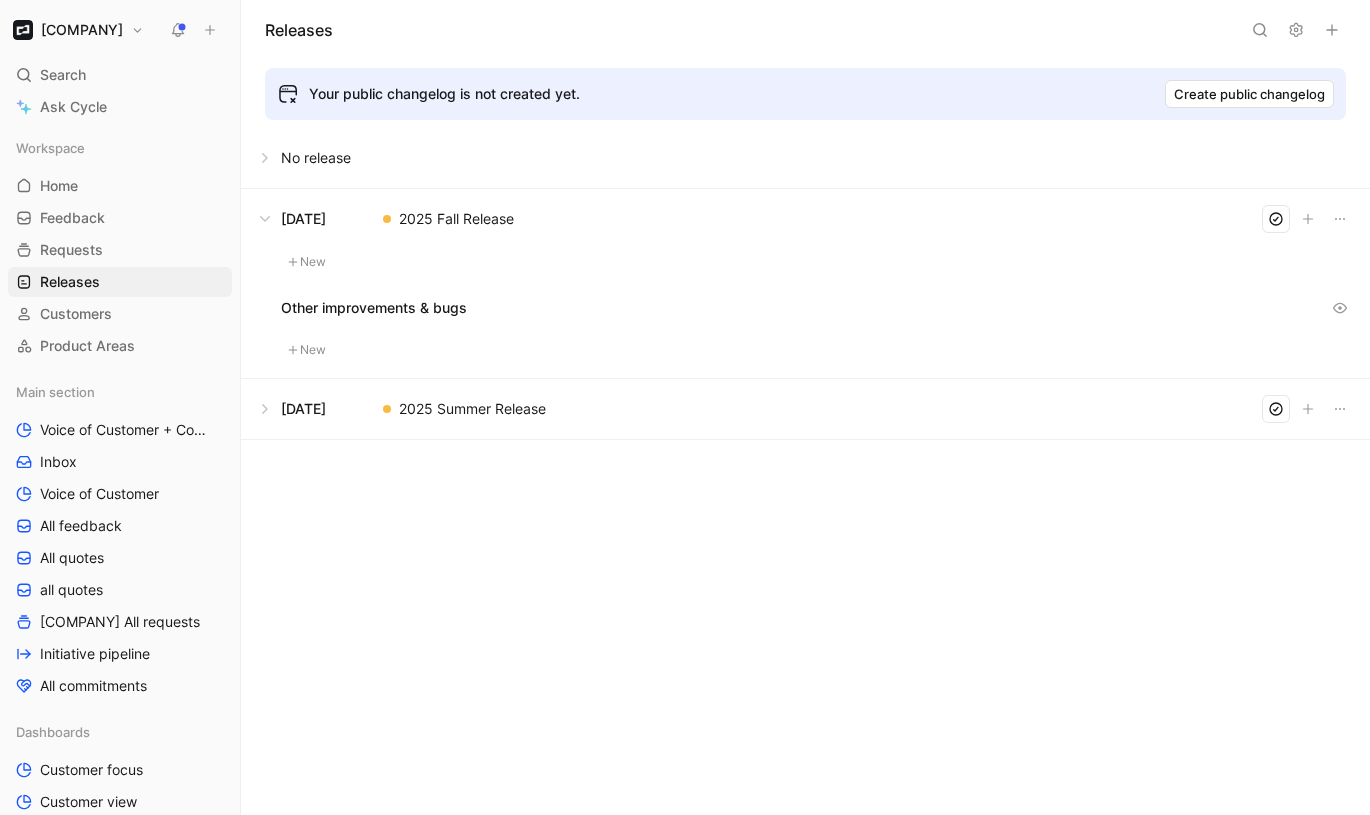click at bounding box center (805, 219) 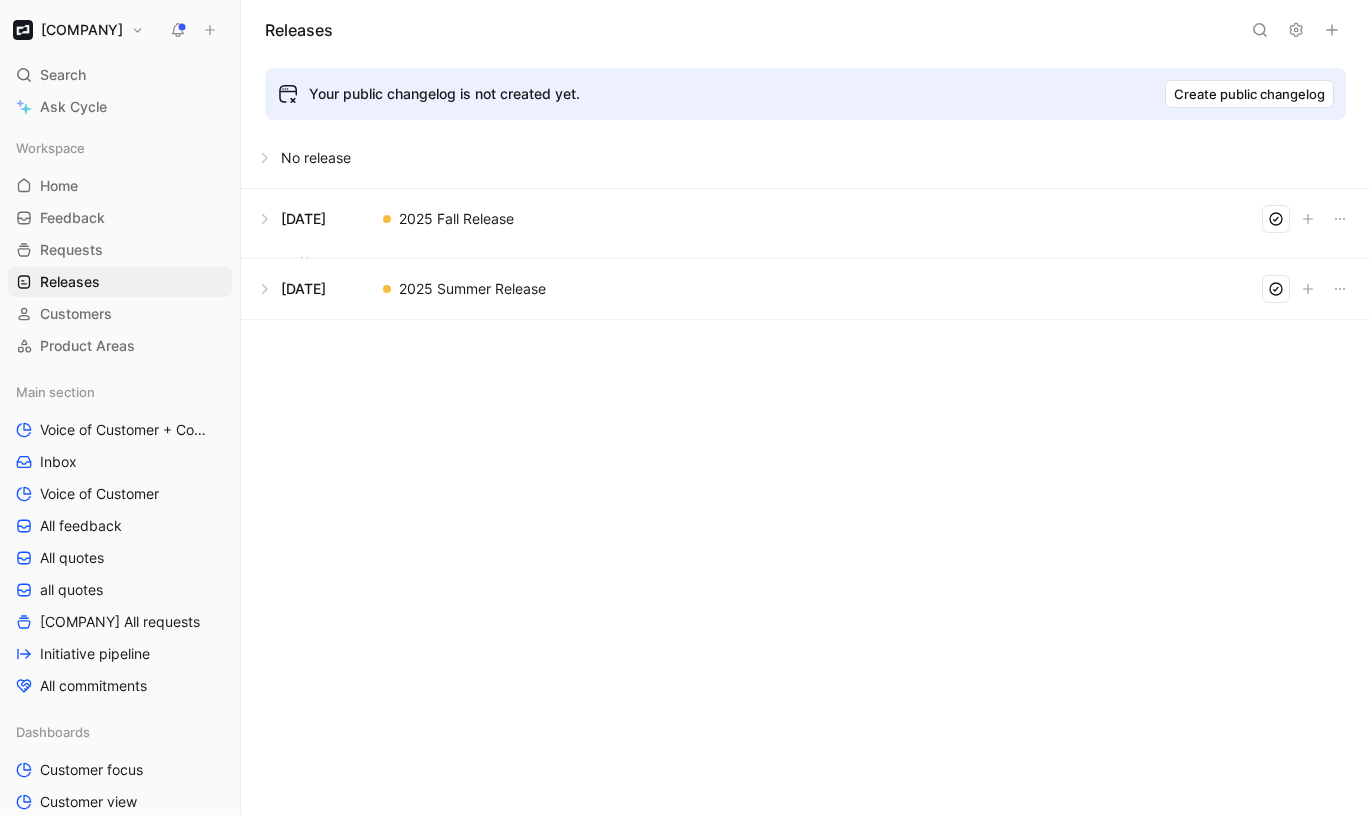 click at bounding box center (805, 219) 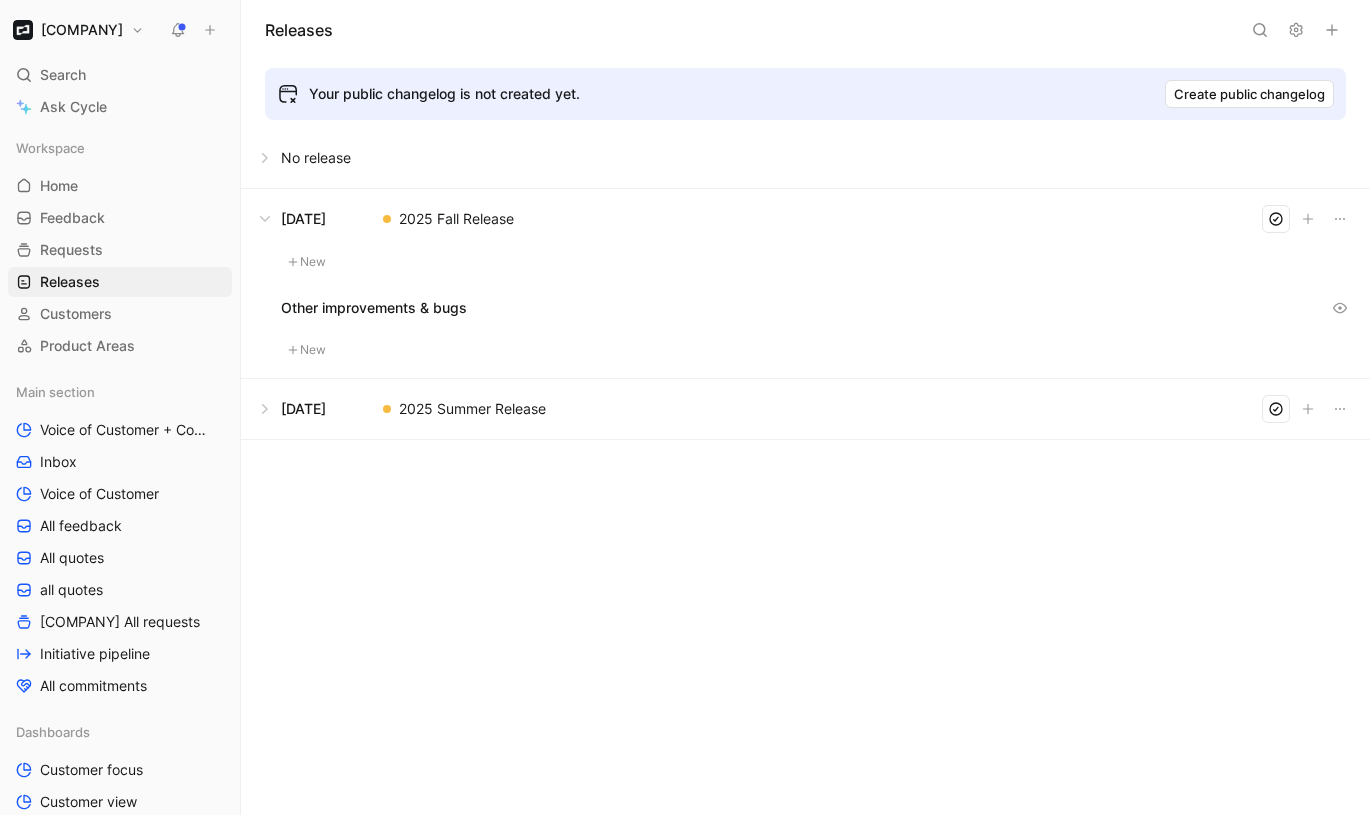 click at bounding box center (805, 409) 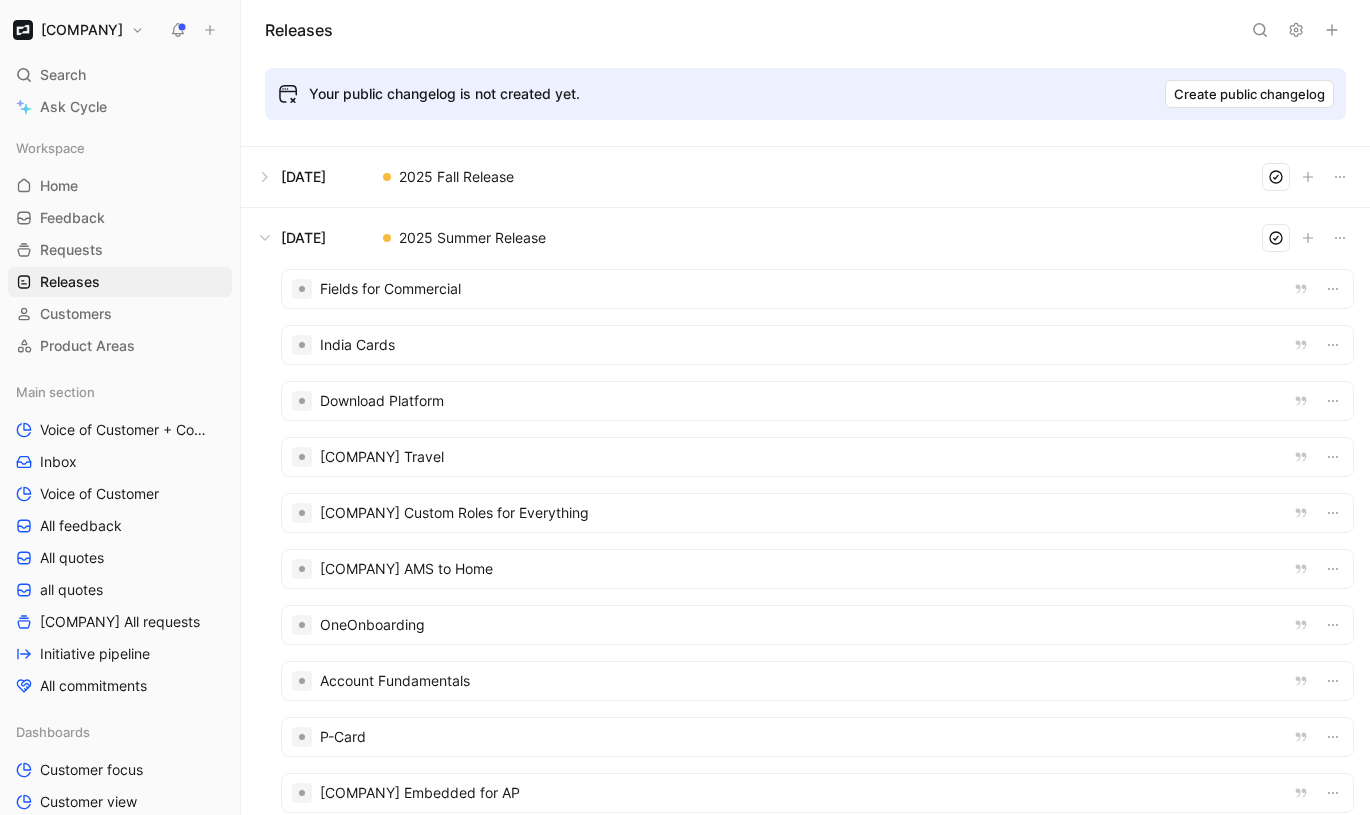 scroll, scrollTop: 0, scrollLeft: 0, axis: both 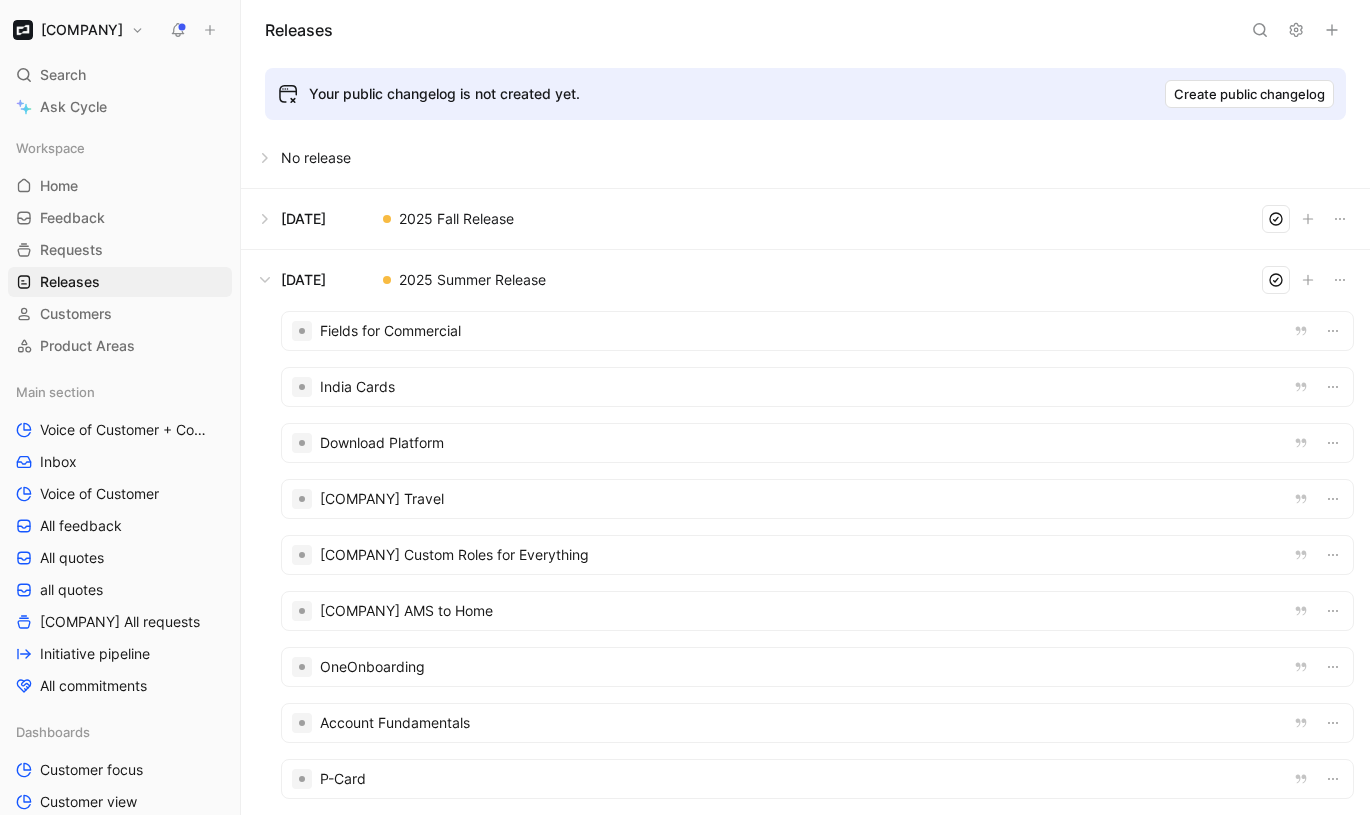 click at bounding box center (805, 219) 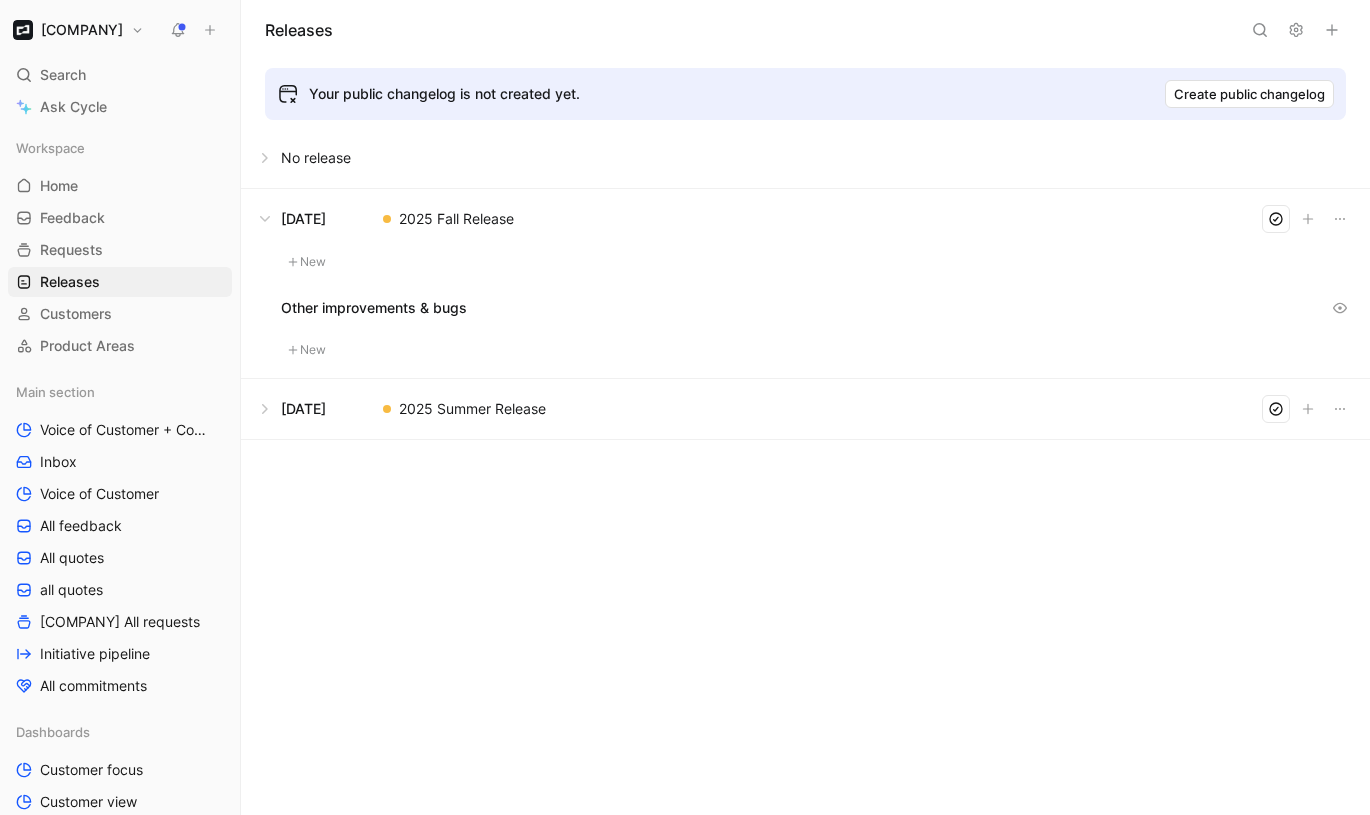 click at bounding box center (805, 409) 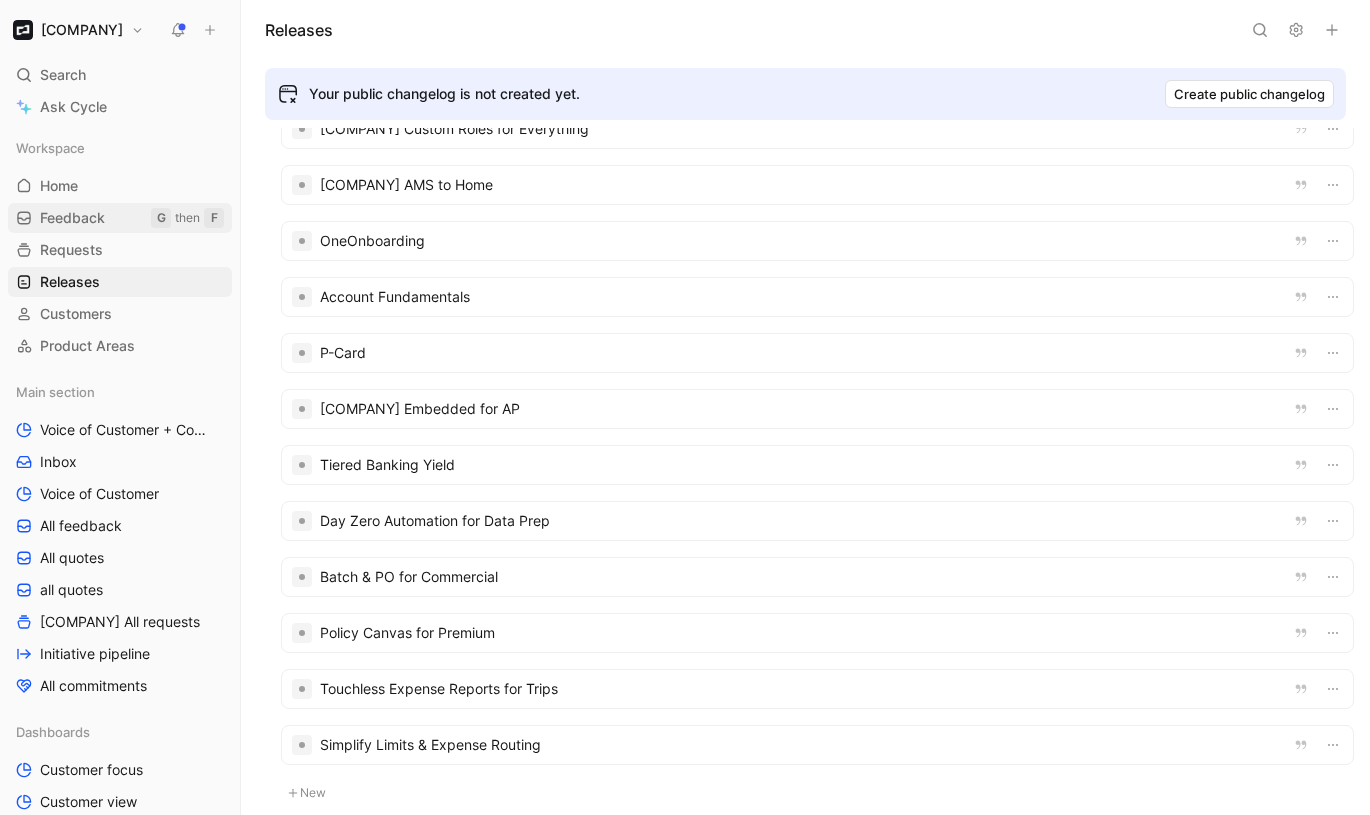 scroll, scrollTop: 335, scrollLeft: 0, axis: vertical 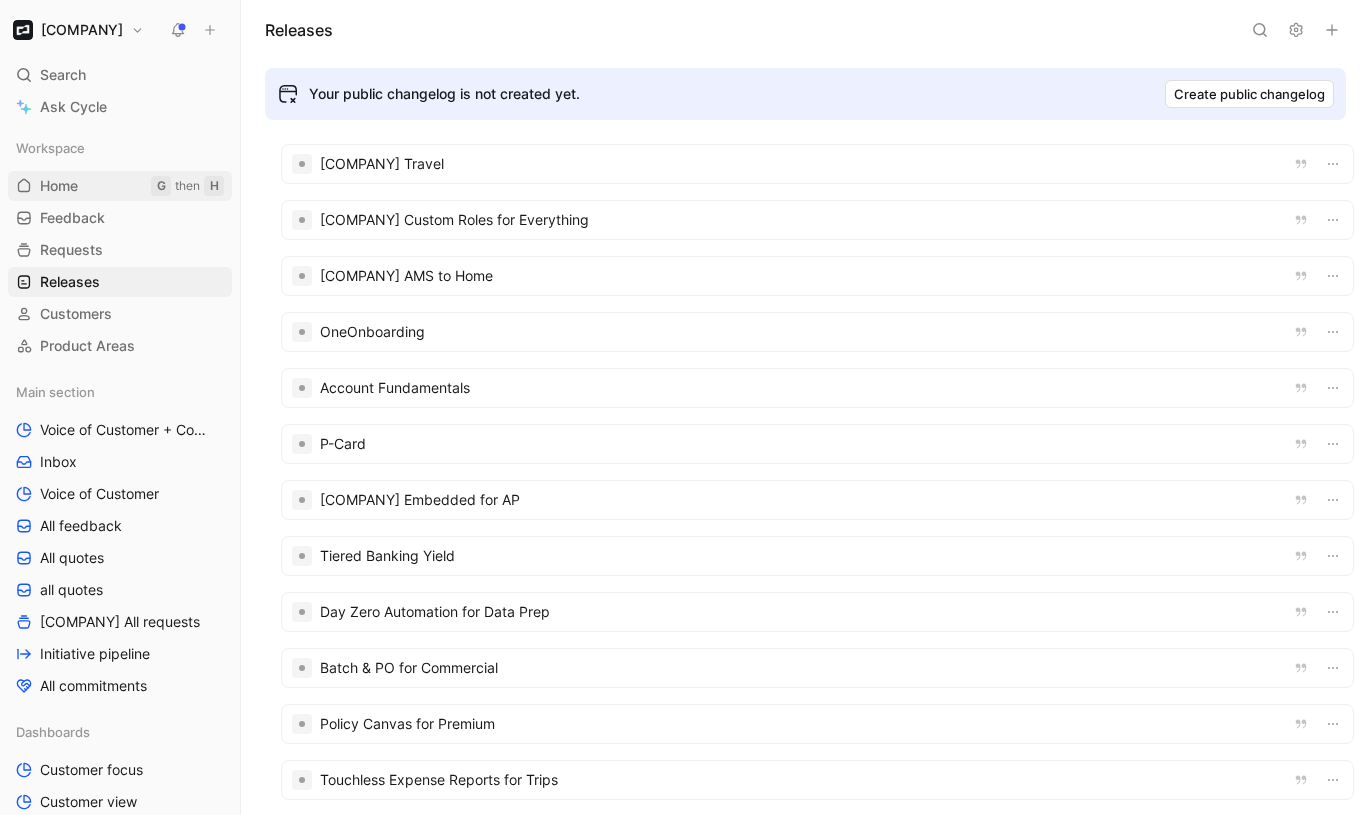 click on "G" at bounding box center (161, 186) 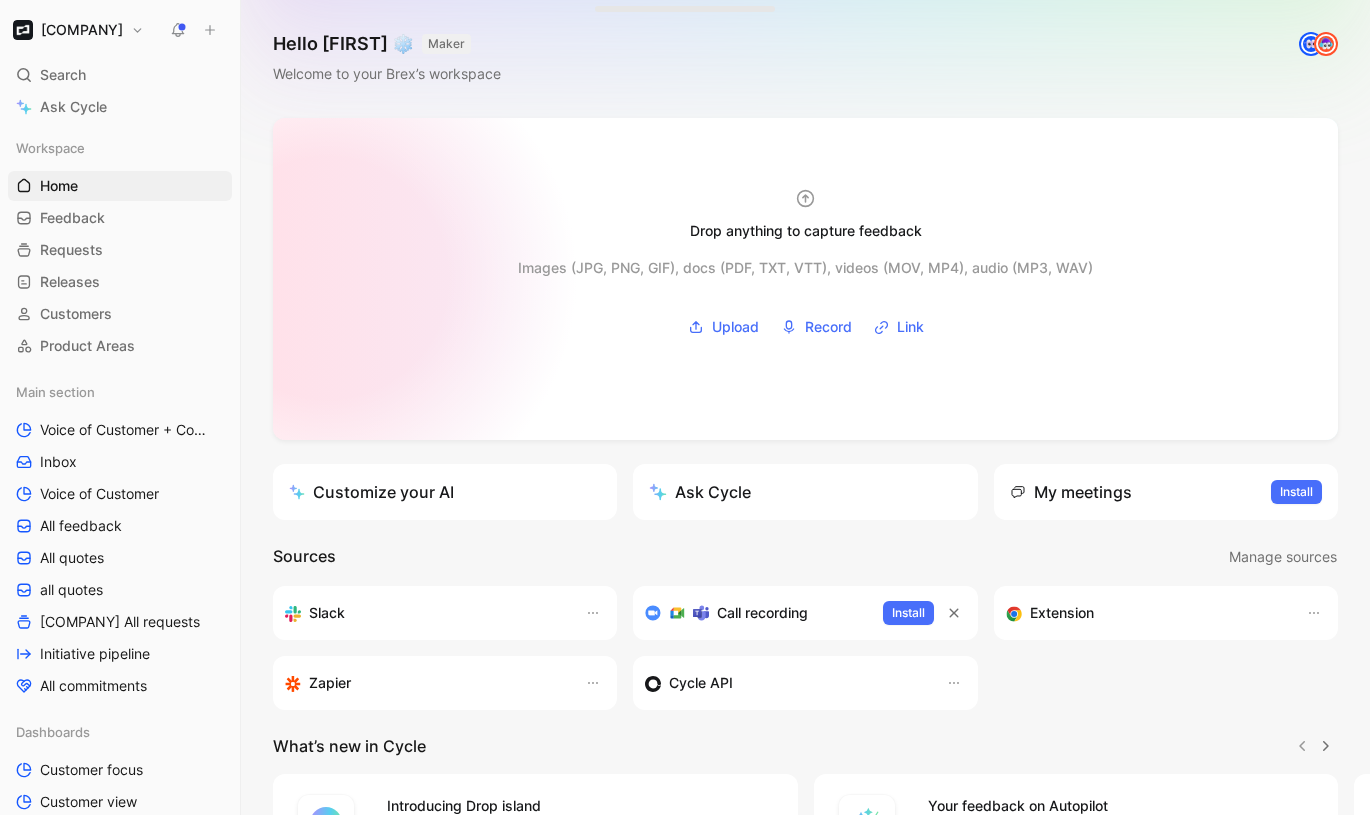 scroll, scrollTop: 247, scrollLeft: 0, axis: vertical 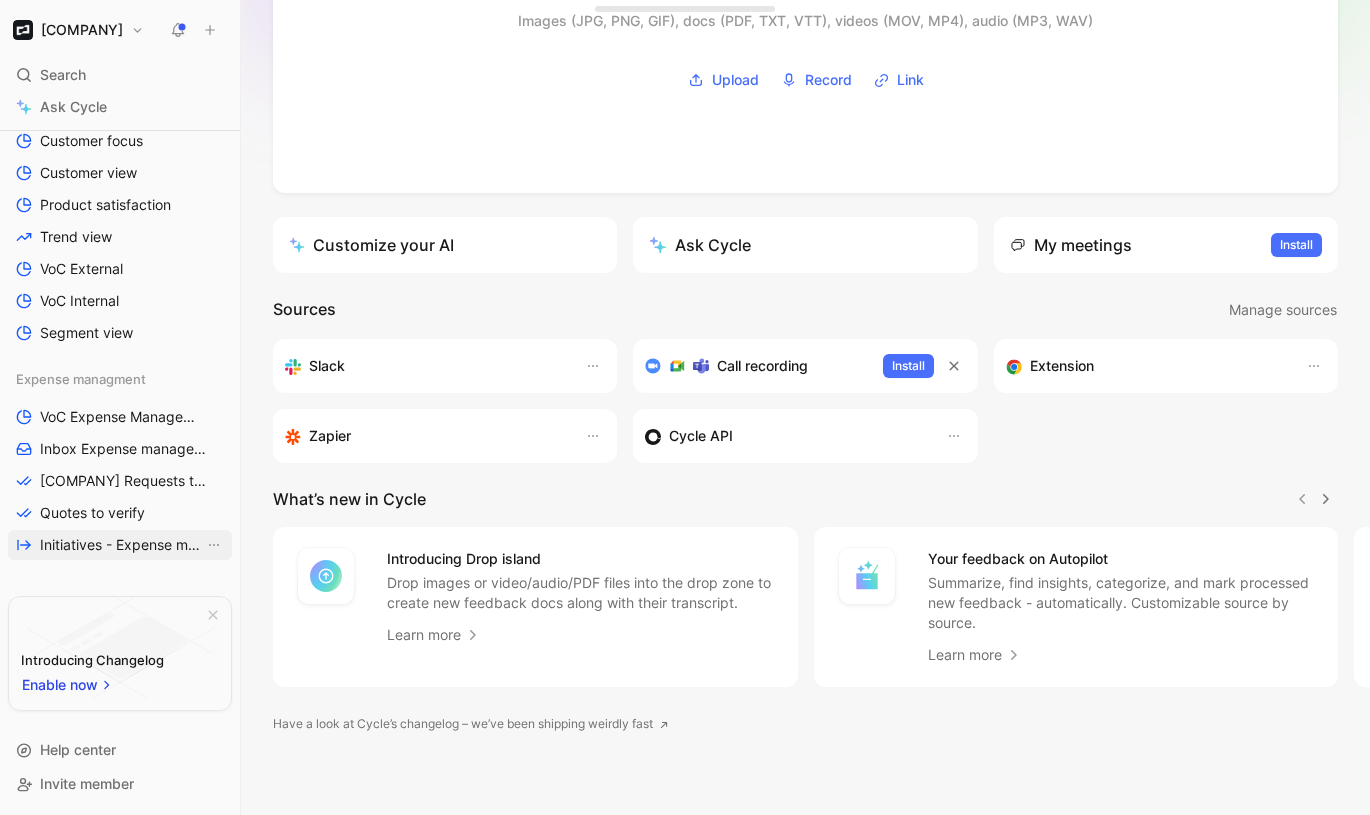 click on "Initiatives - Expense management" at bounding box center [122, 545] 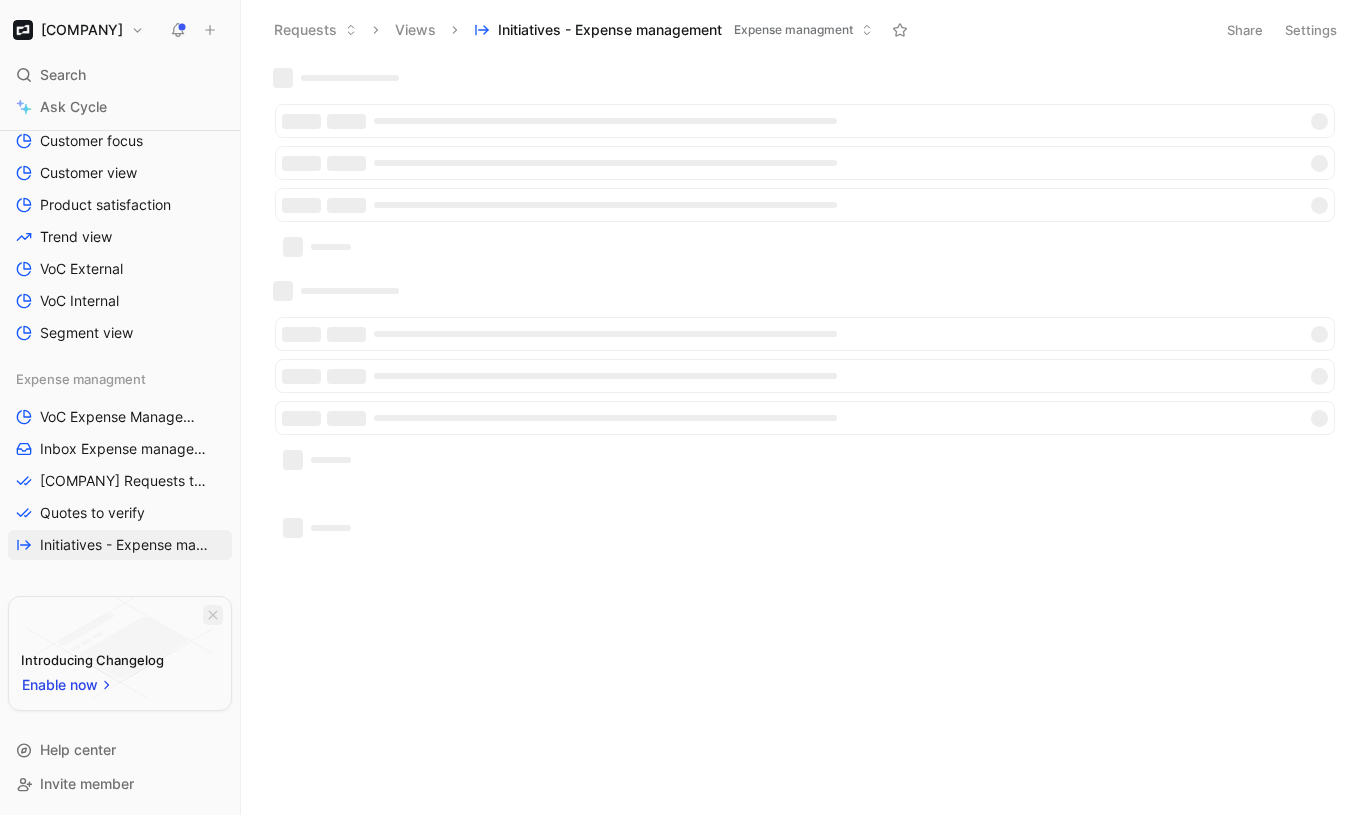 click at bounding box center (213, 615) 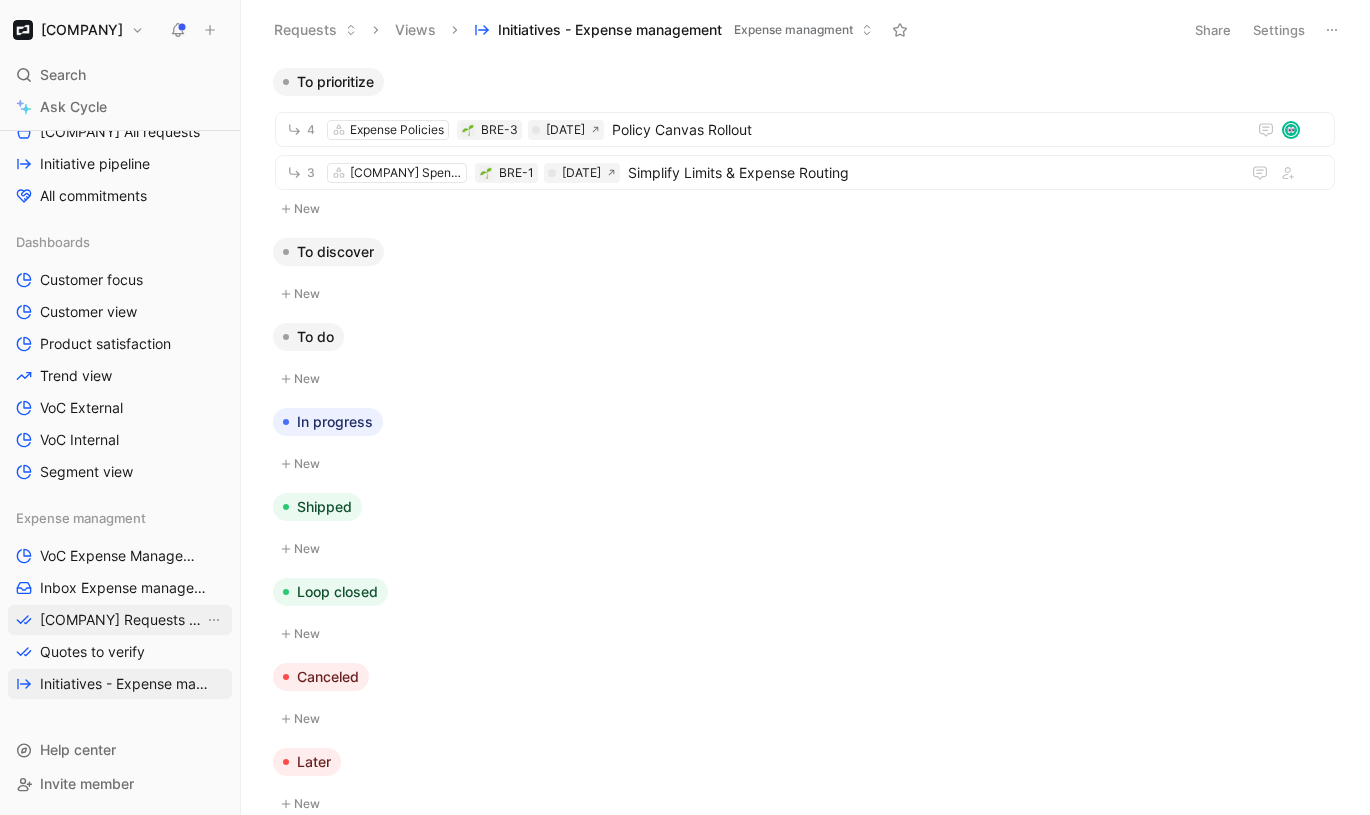 scroll, scrollTop: 0, scrollLeft: 0, axis: both 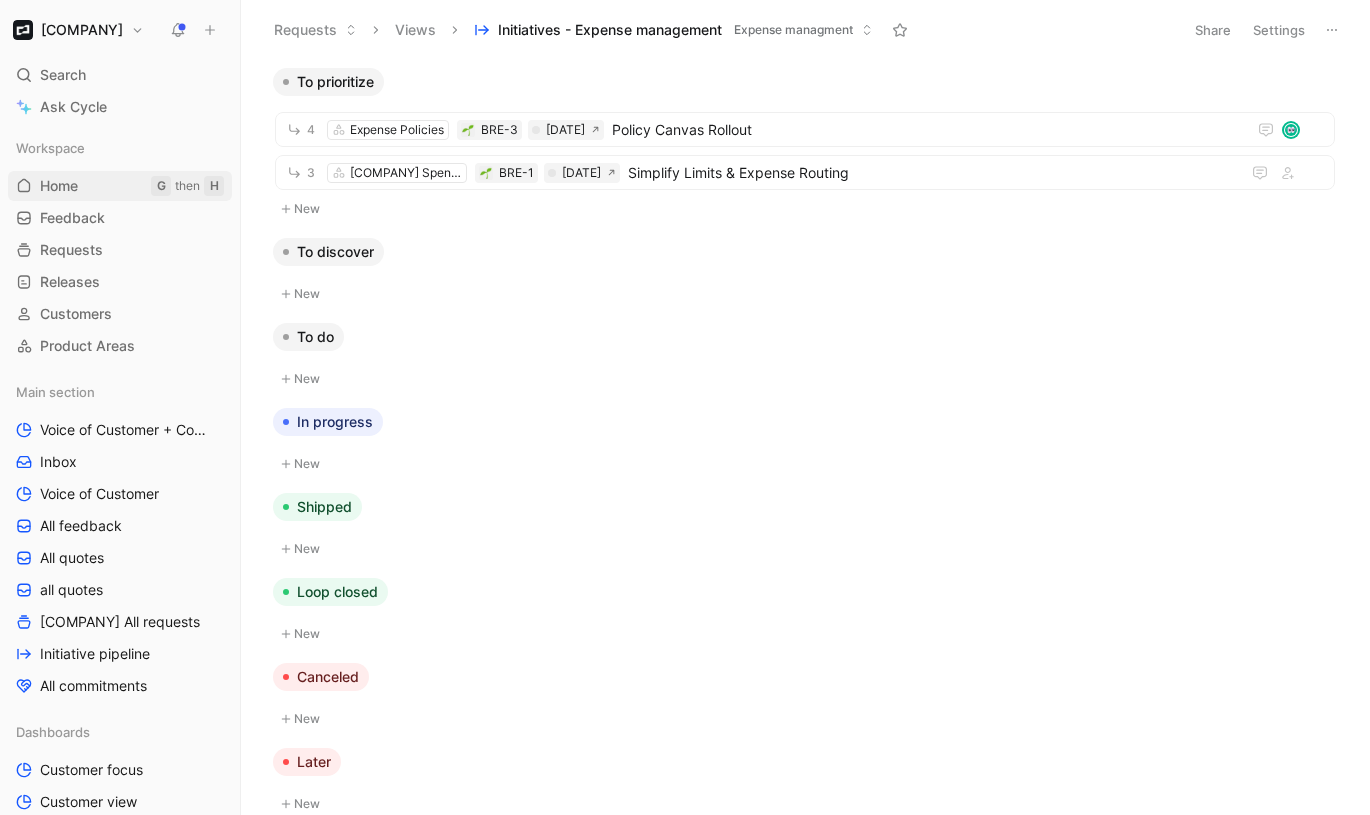 click on "Home G then H" at bounding box center (120, 186) 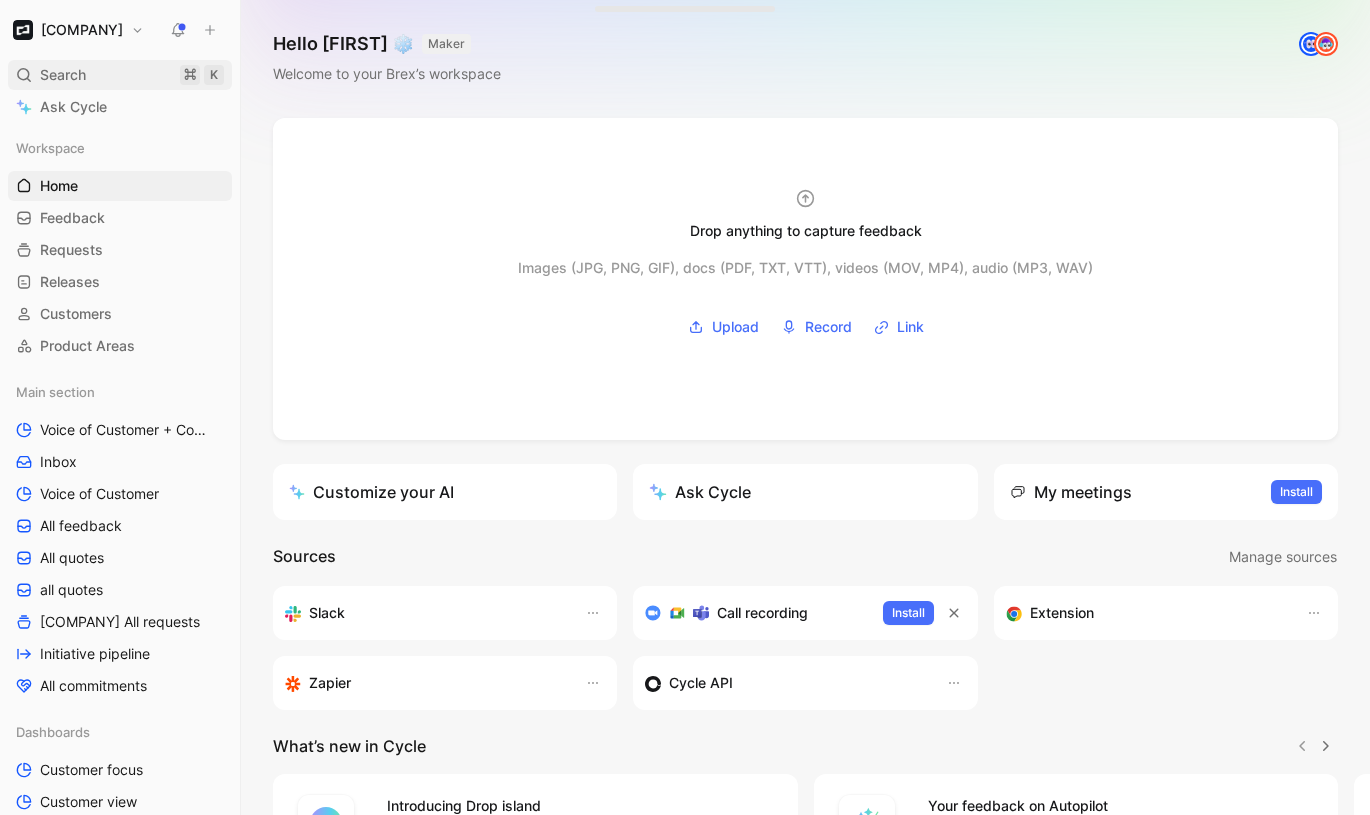 click on "Search ⌘ K" at bounding box center (120, 75) 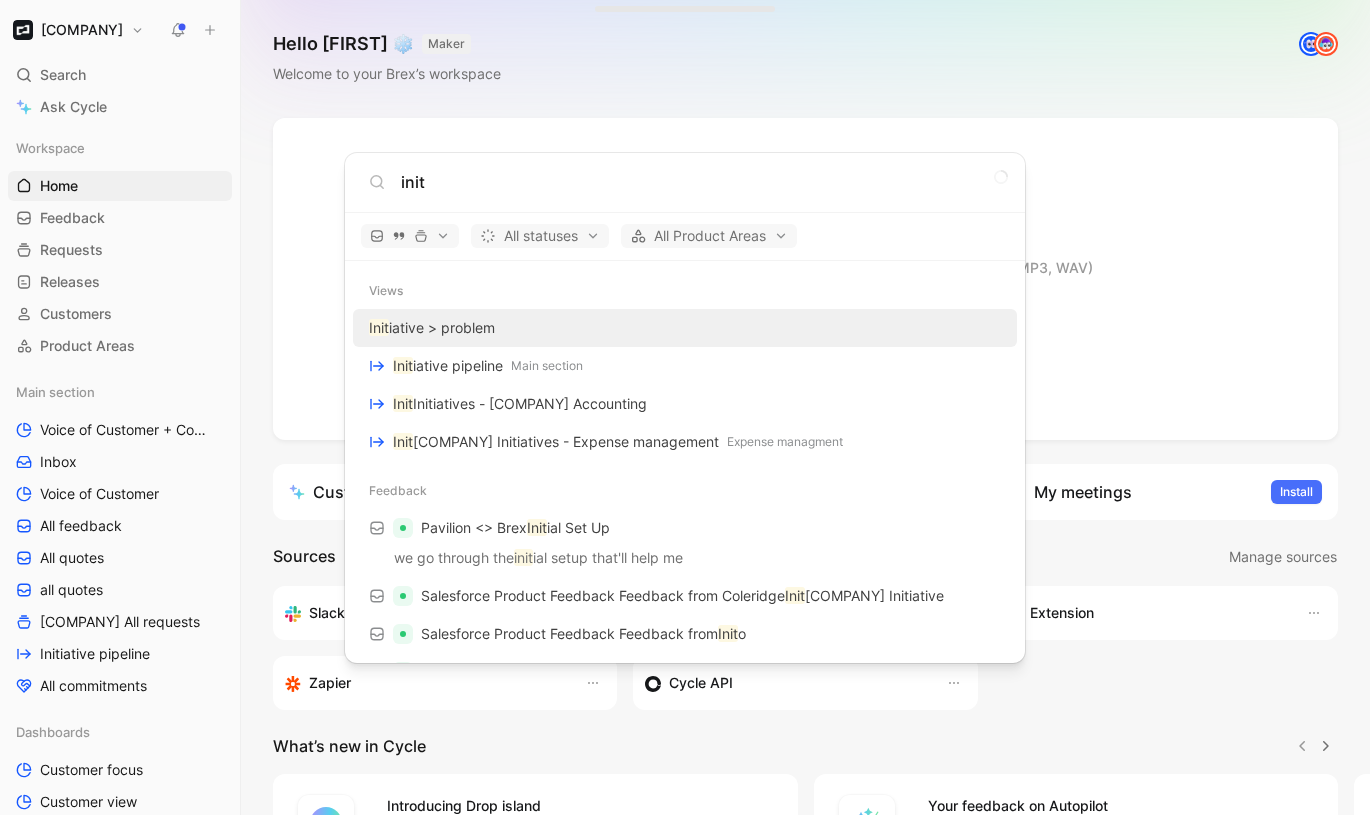 type on "init" 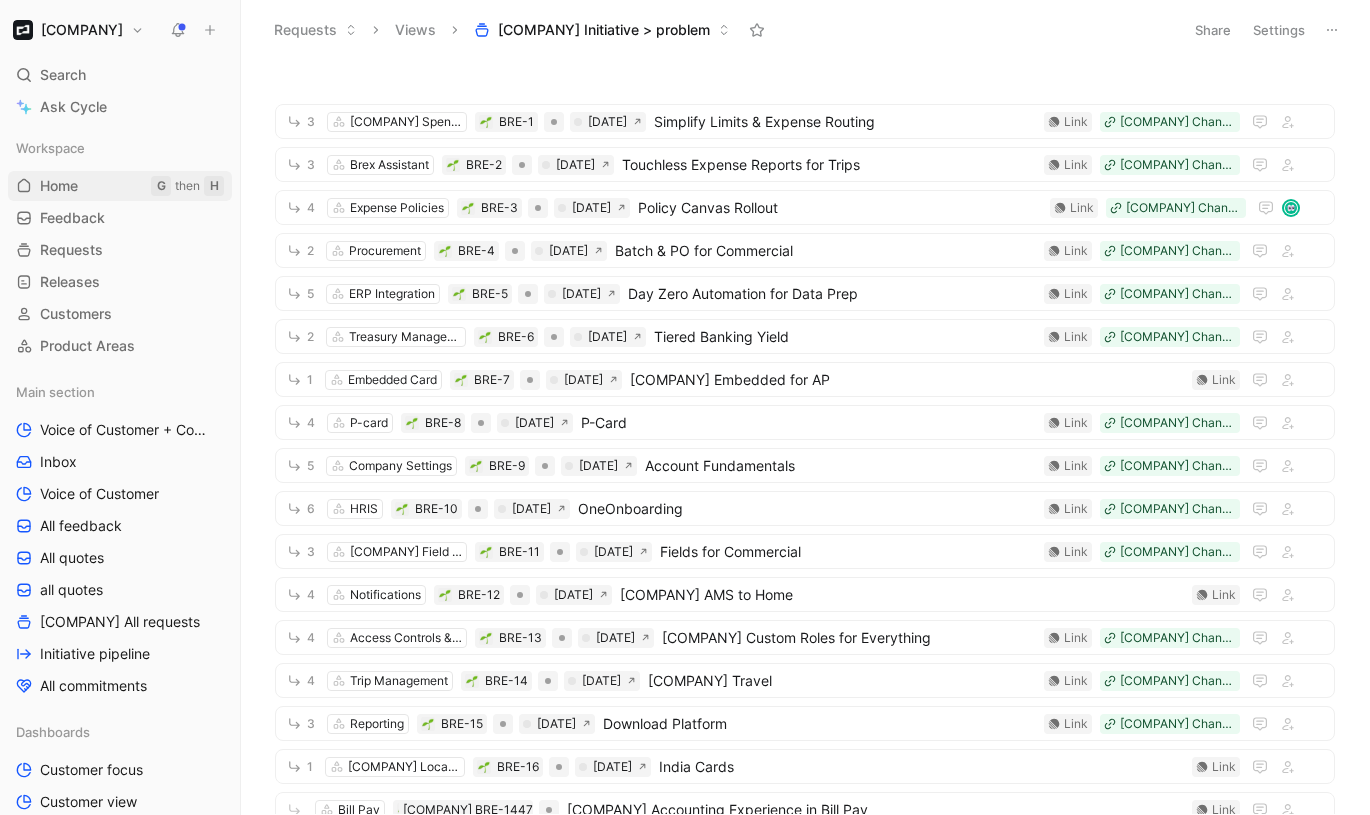 click on "G then H" at bounding box center (187, 186) 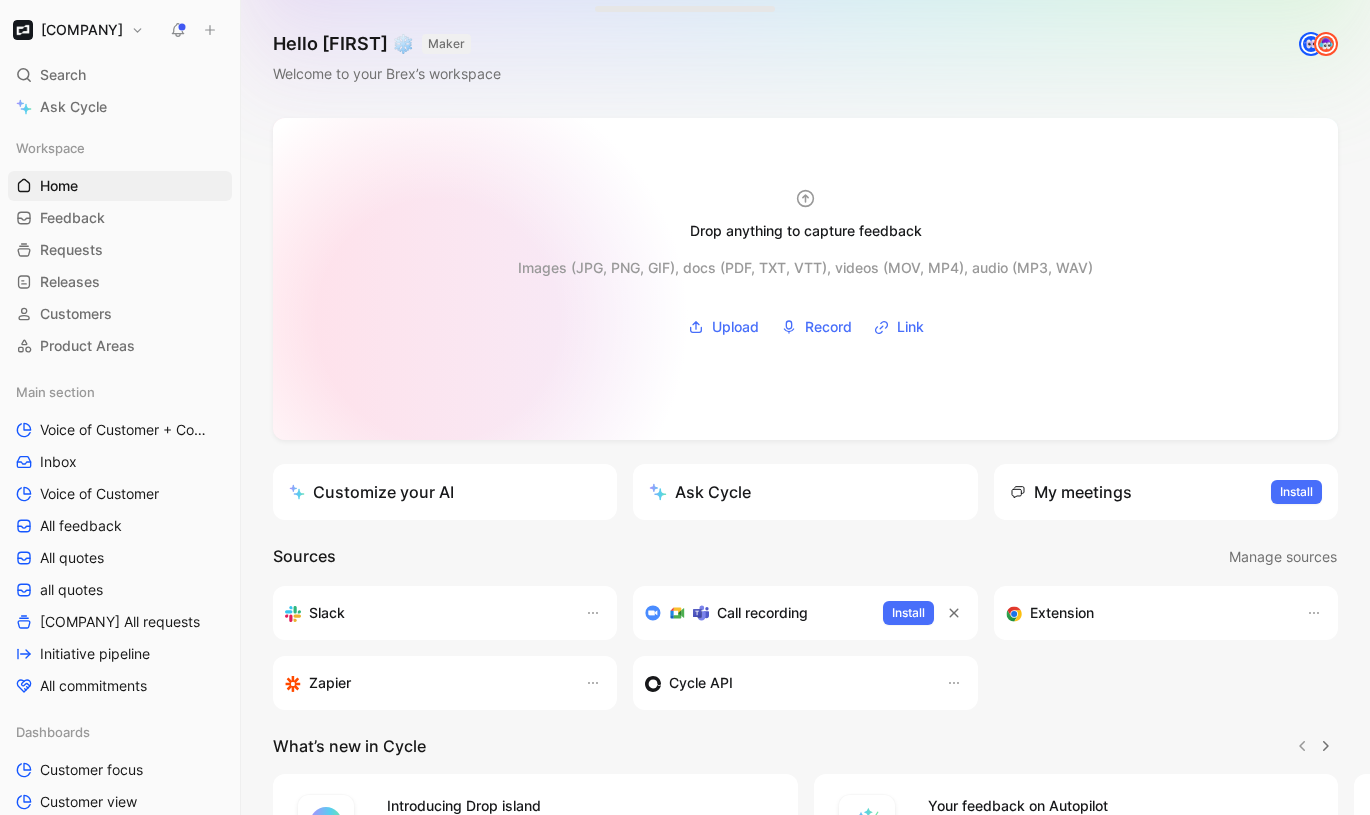 scroll, scrollTop: 247, scrollLeft: 0, axis: vertical 